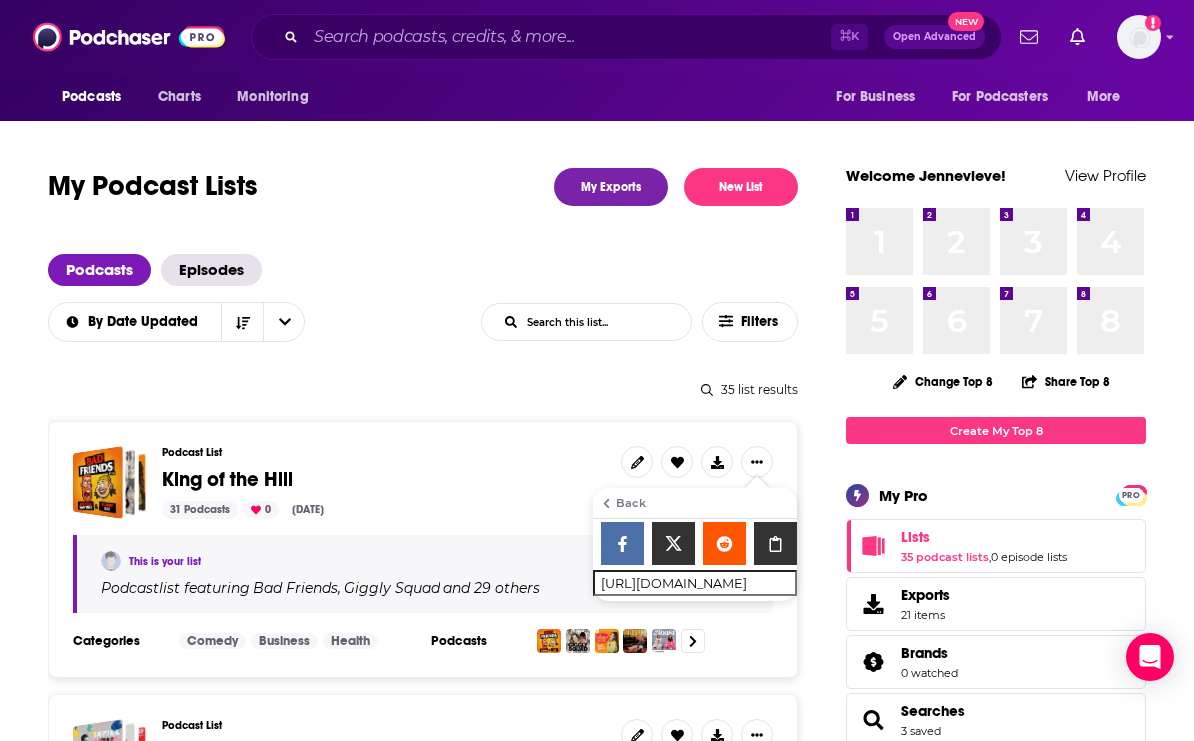 scroll, scrollTop: 0, scrollLeft: 0, axis: both 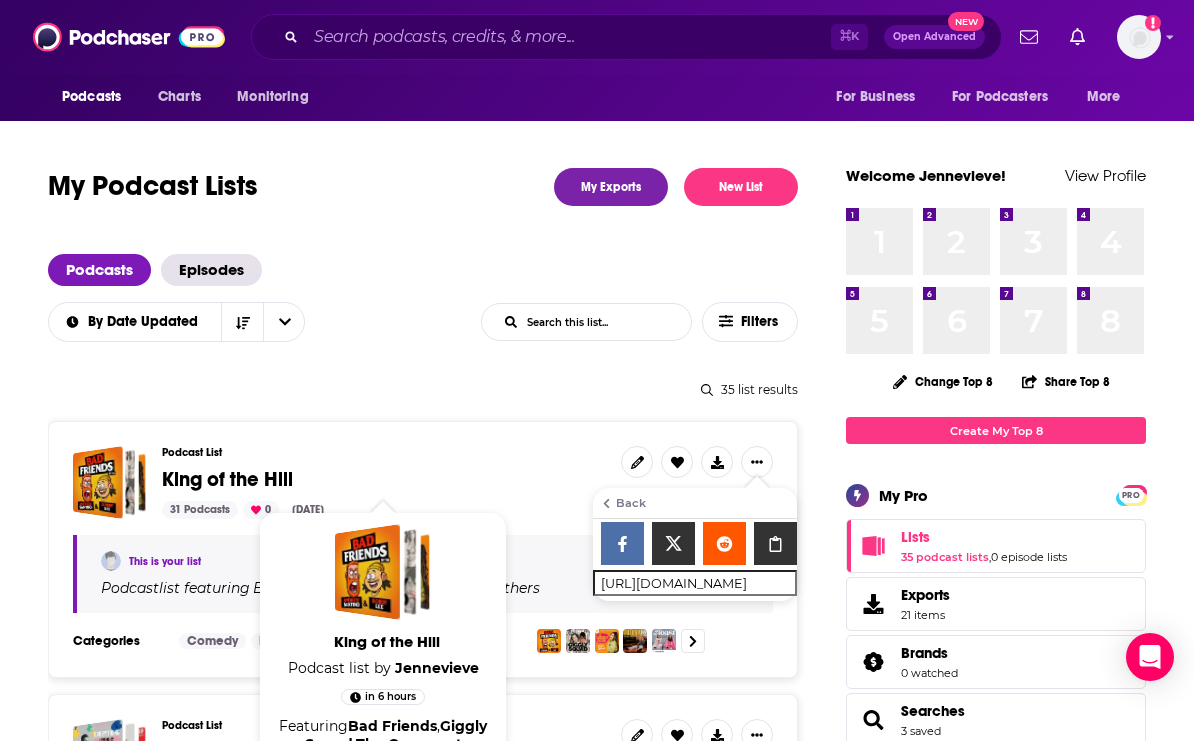 click on "King of the Hill" at bounding box center [227, 479] 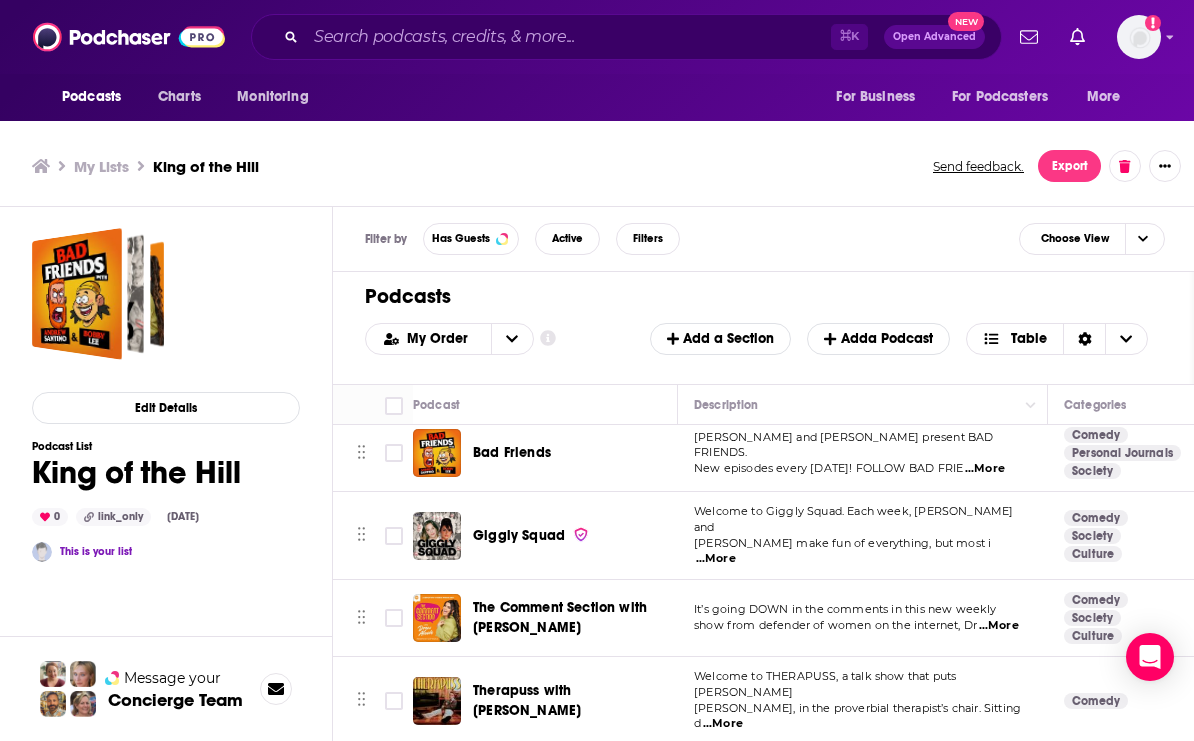 scroll, scrollTop: 0, scrollLeft: 0, axis: both 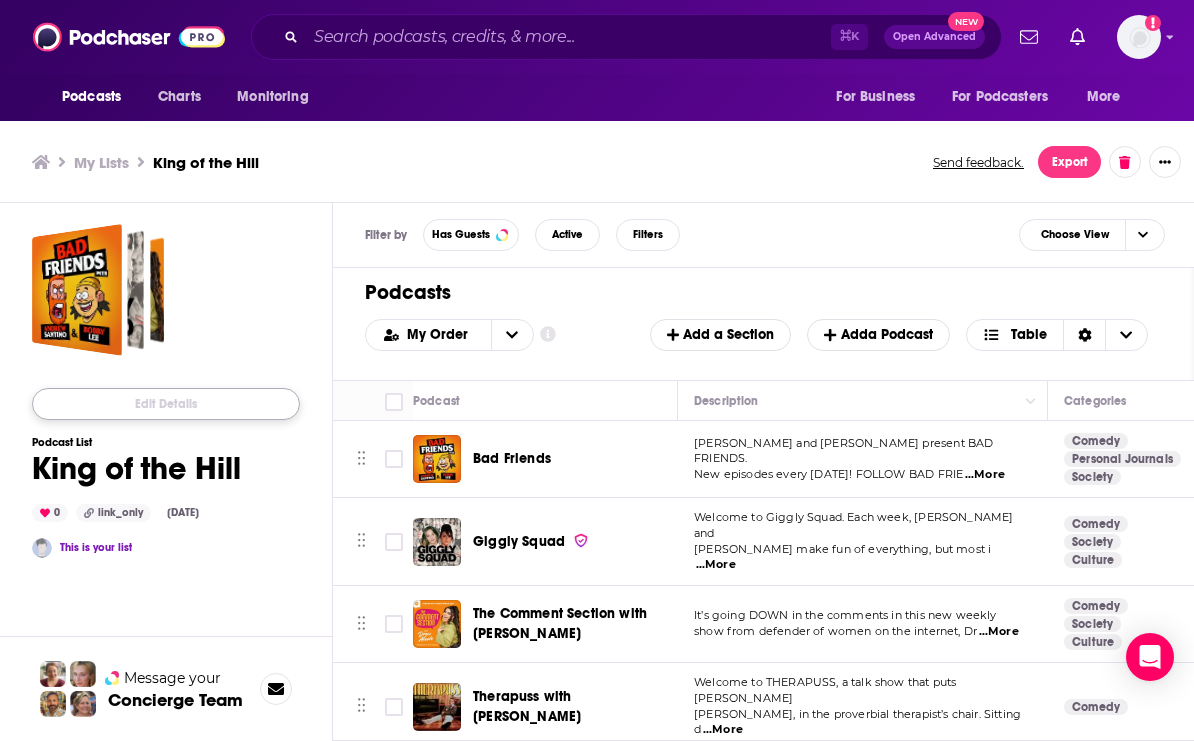click on "Edit Details" at bounding box center [166, 404] 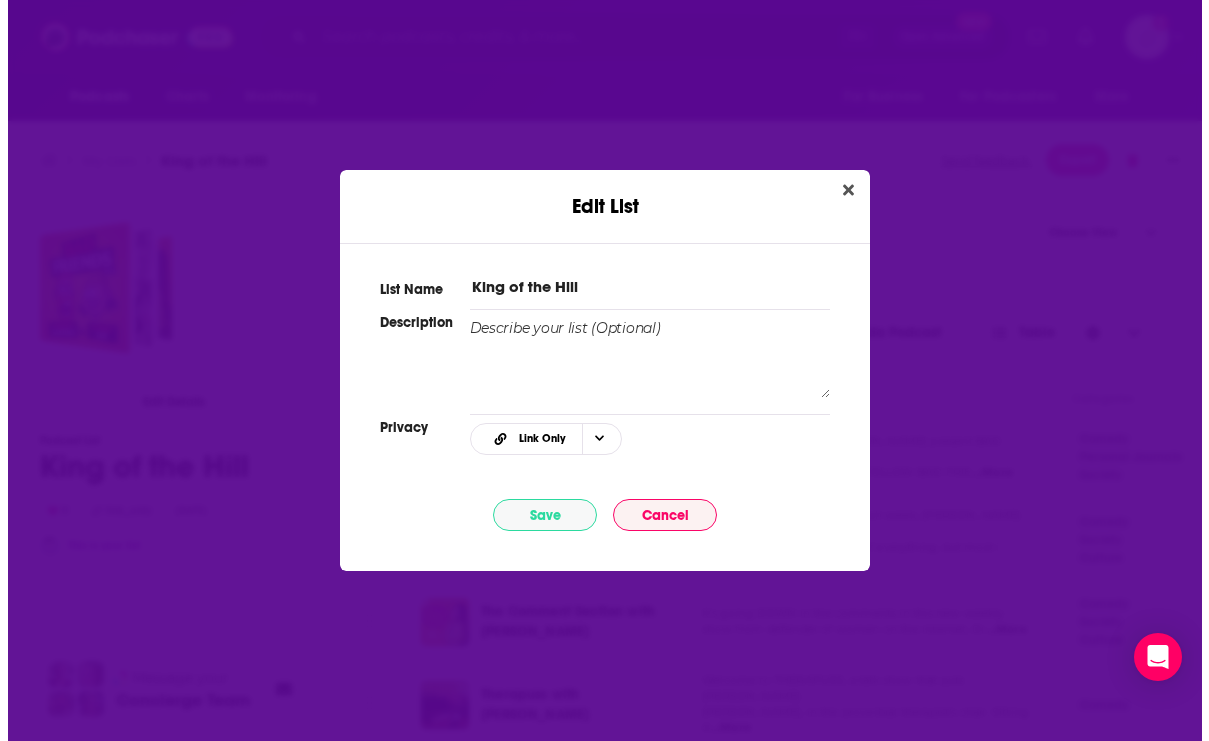 scroll, scrollTop: 0, scrollLeft: 0, axis: both 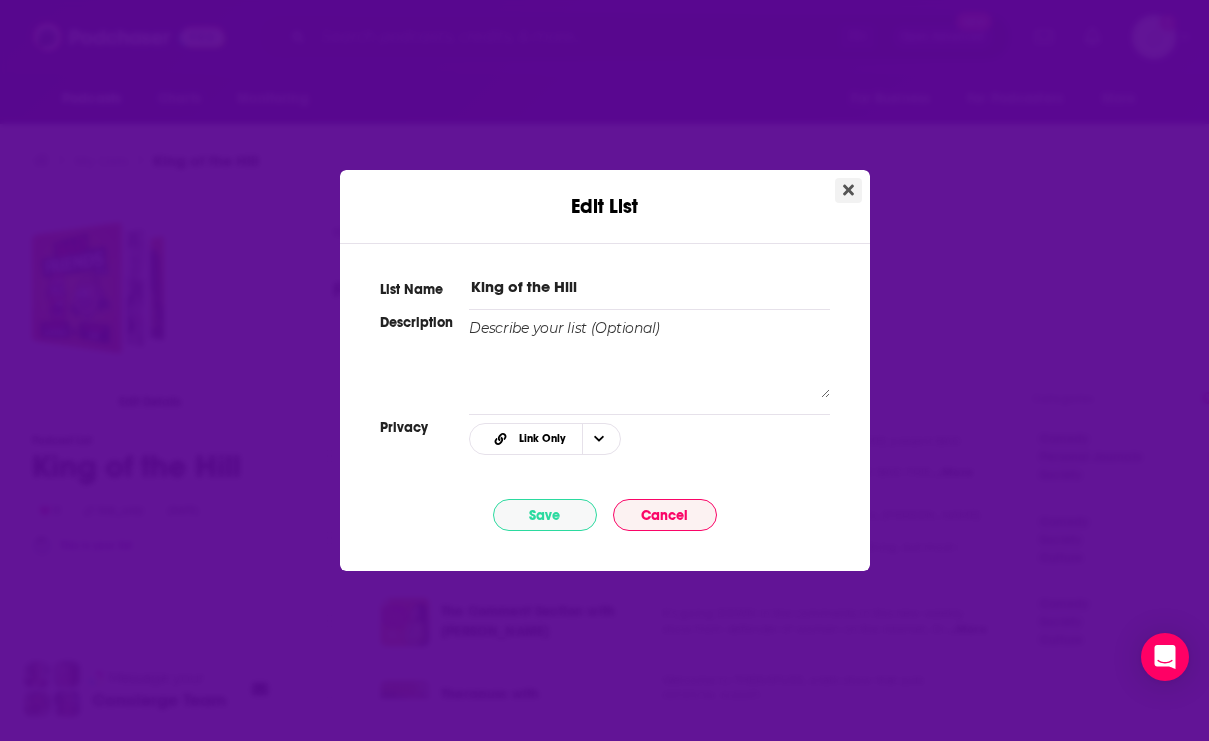 click at bounding box center (848, 190) 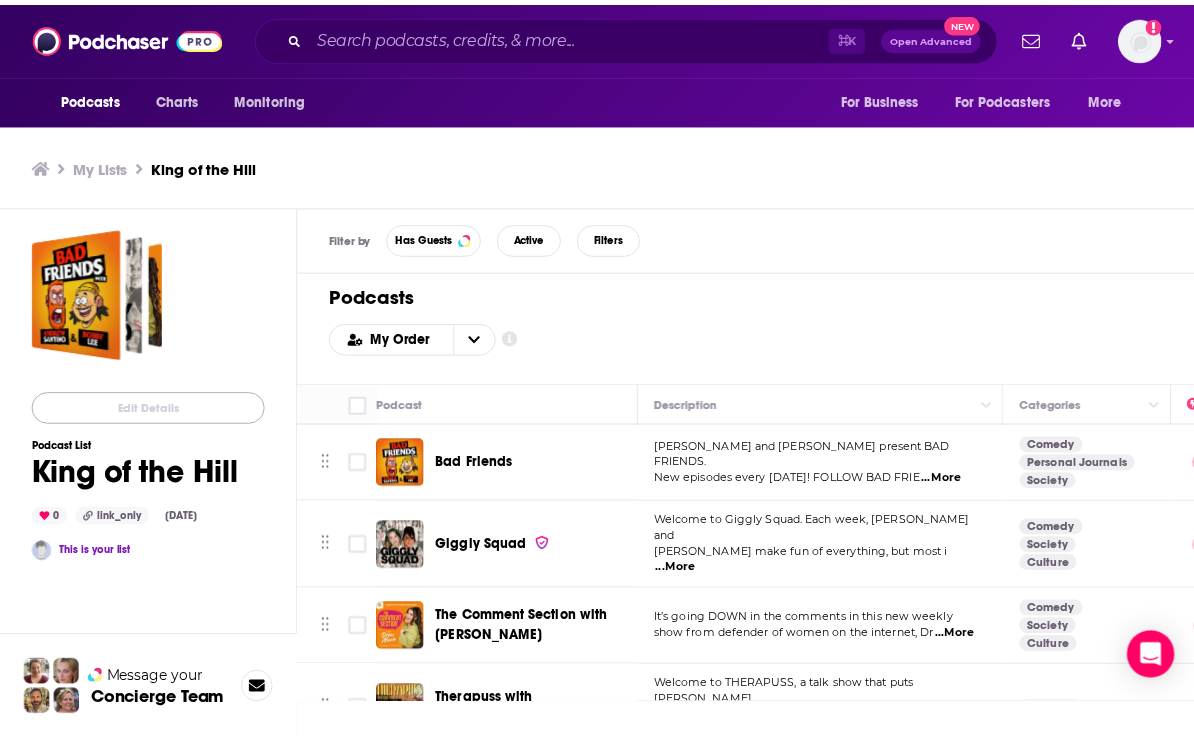 scroll, scrollTop: 6, scrollLeft: 0, axis: vertical 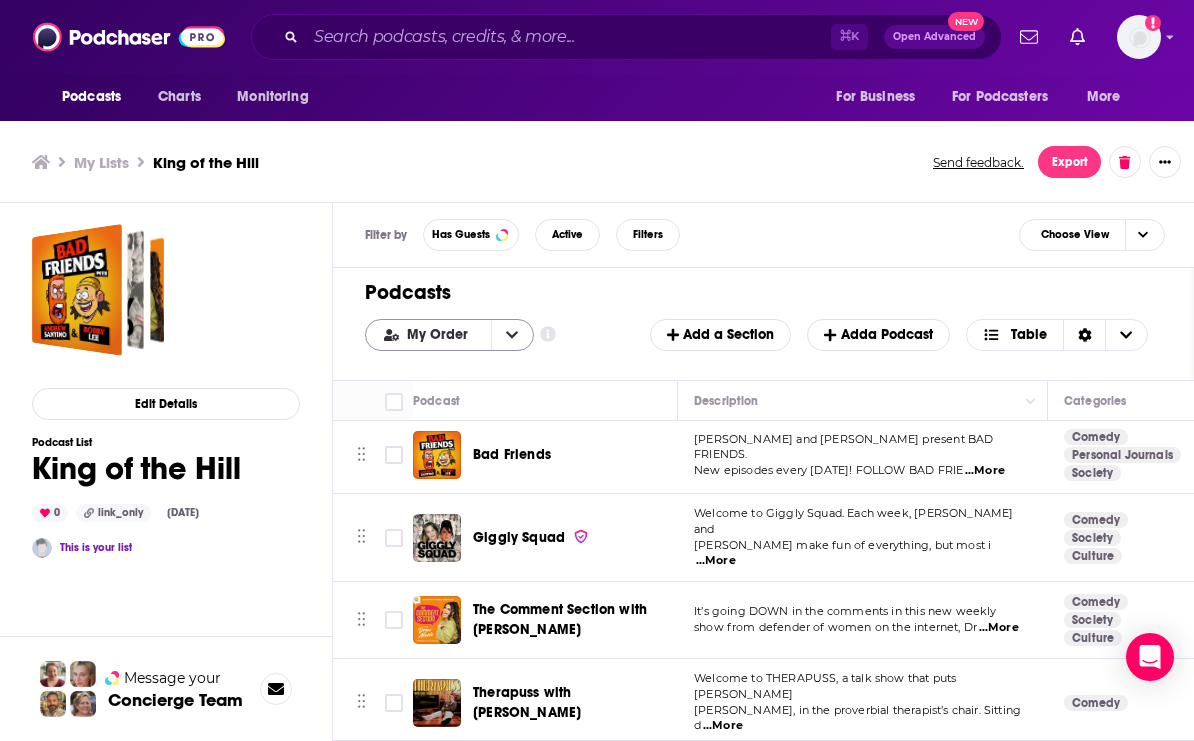 click on "My Order" at bounding box center [441, 335] 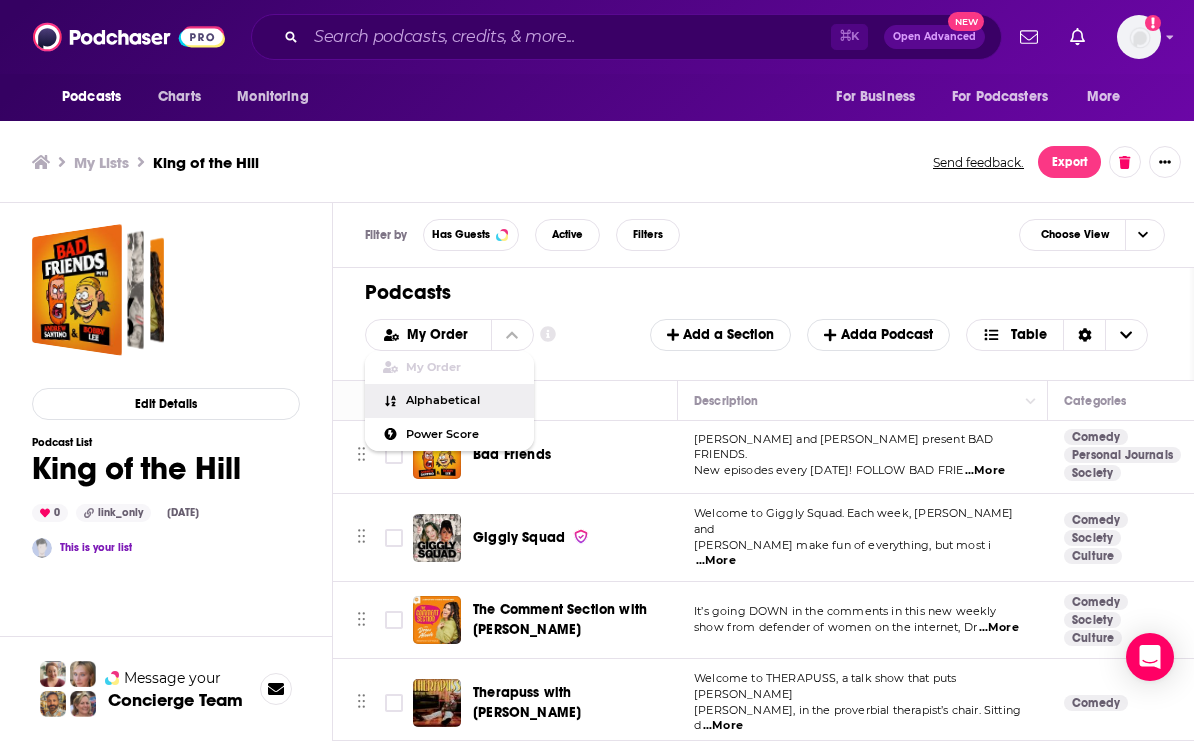 drag, startPoint x: 423, startPoint y: 393, endPoint x: 424, endPoint y: 407, distance: 14.035668 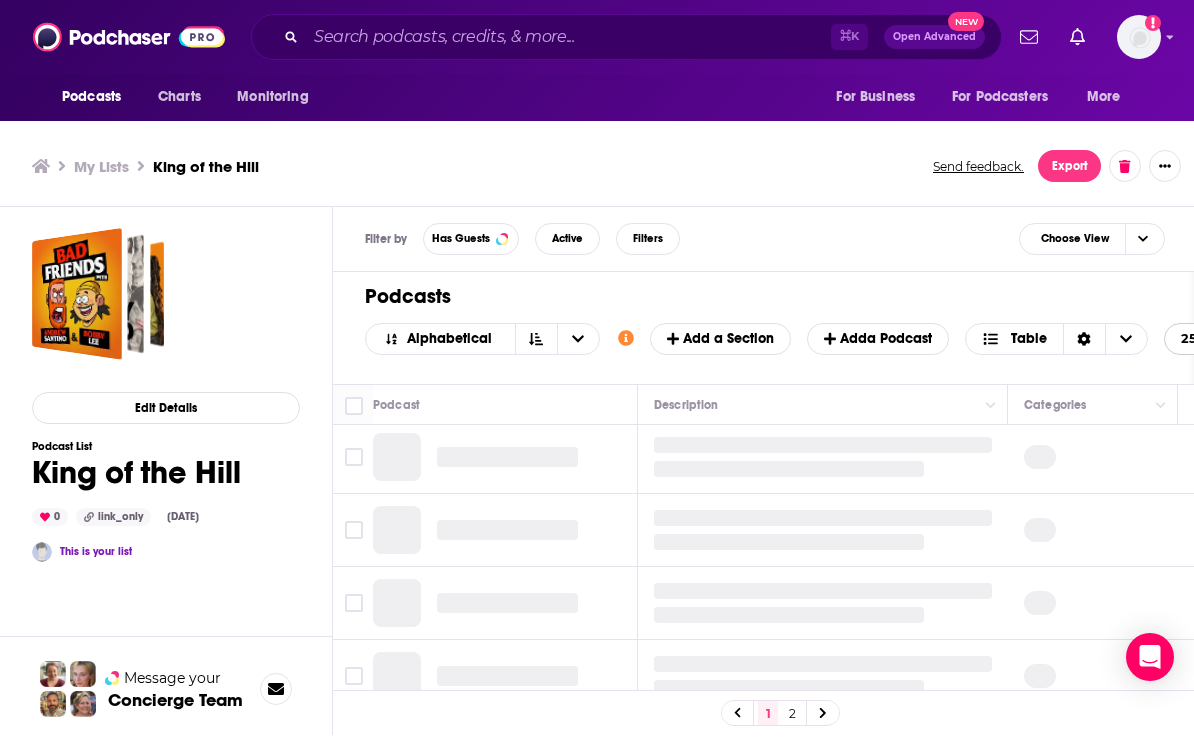 click on "Alphabetical Customize Your List Order Select the  “My Order”  sort and remove all filters to enable drag-and-drop reordering. Add a Section Add  a   Podcast Table 25  per page" at bounding box center (835, 339) 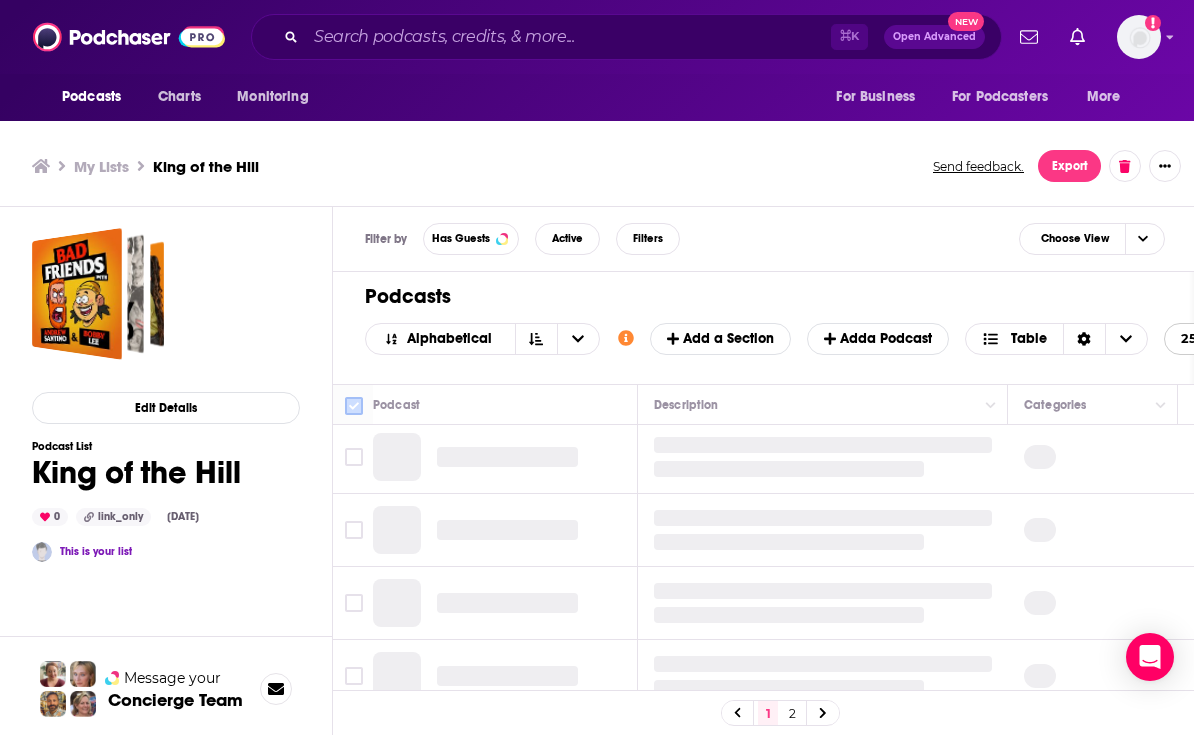 click at bounding box center (354, 406) 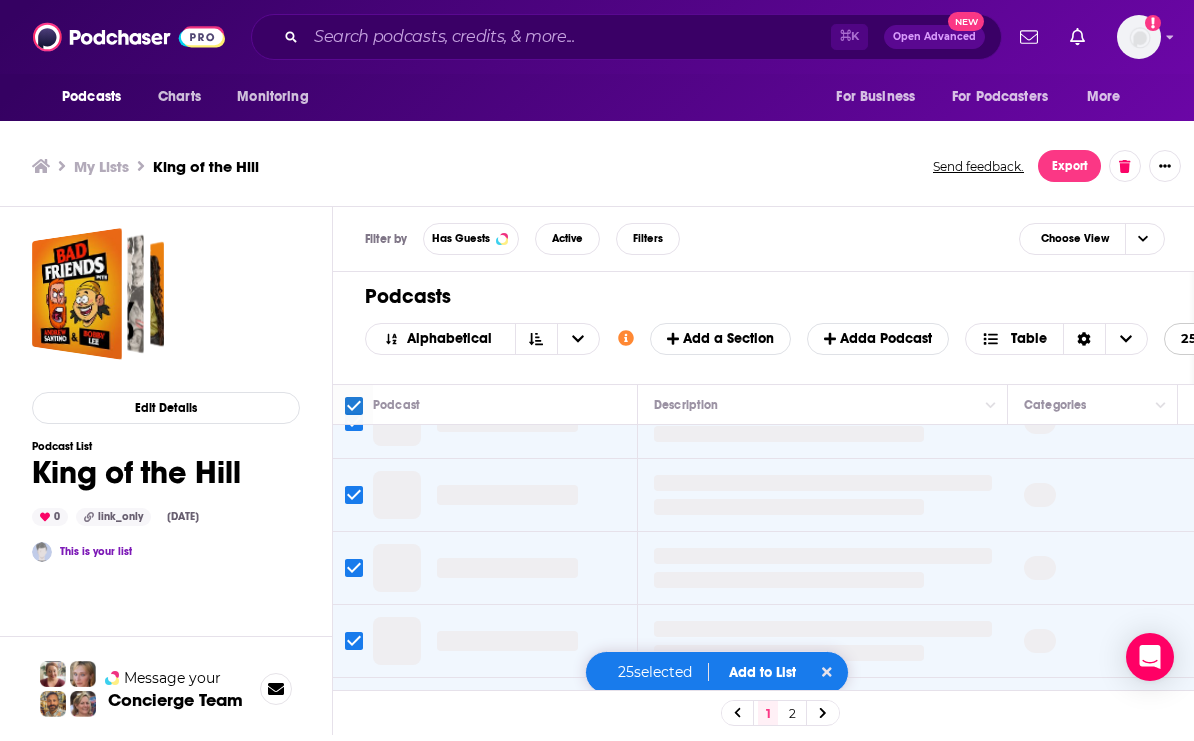 scroll, scrollTop: 1559, scrollLeft: 0, axis: vertical 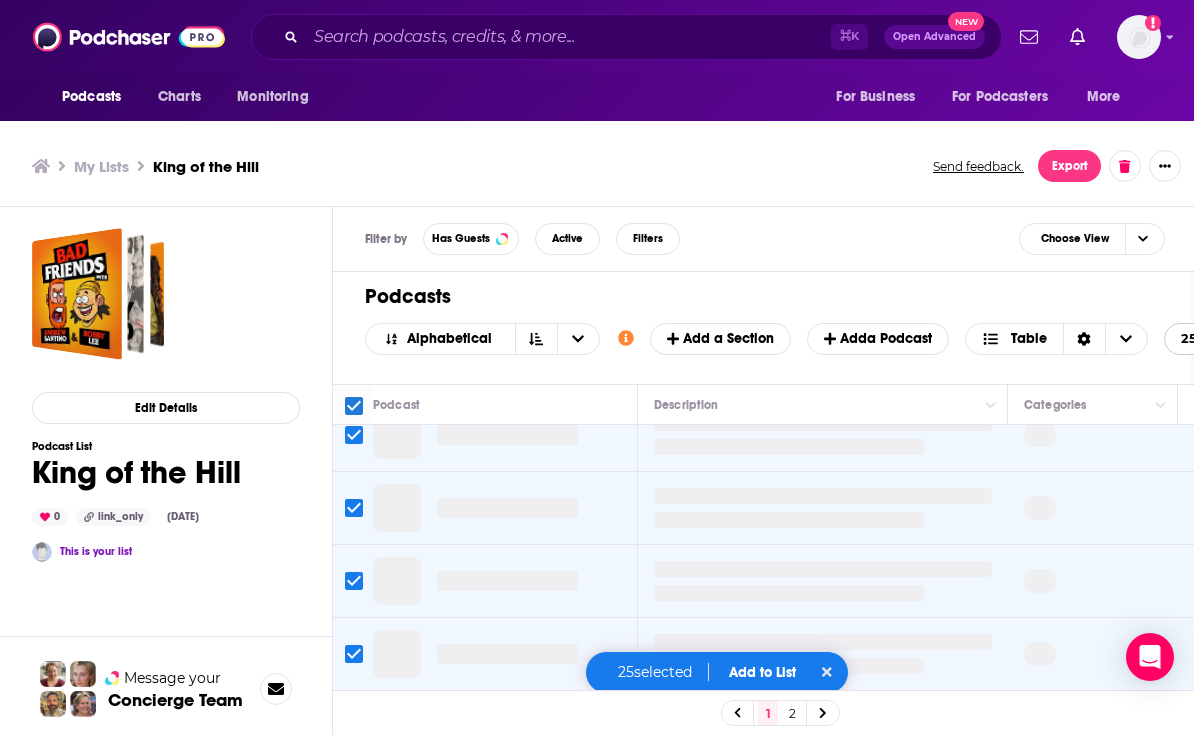 click on "2" at bounding box center [792, 713] 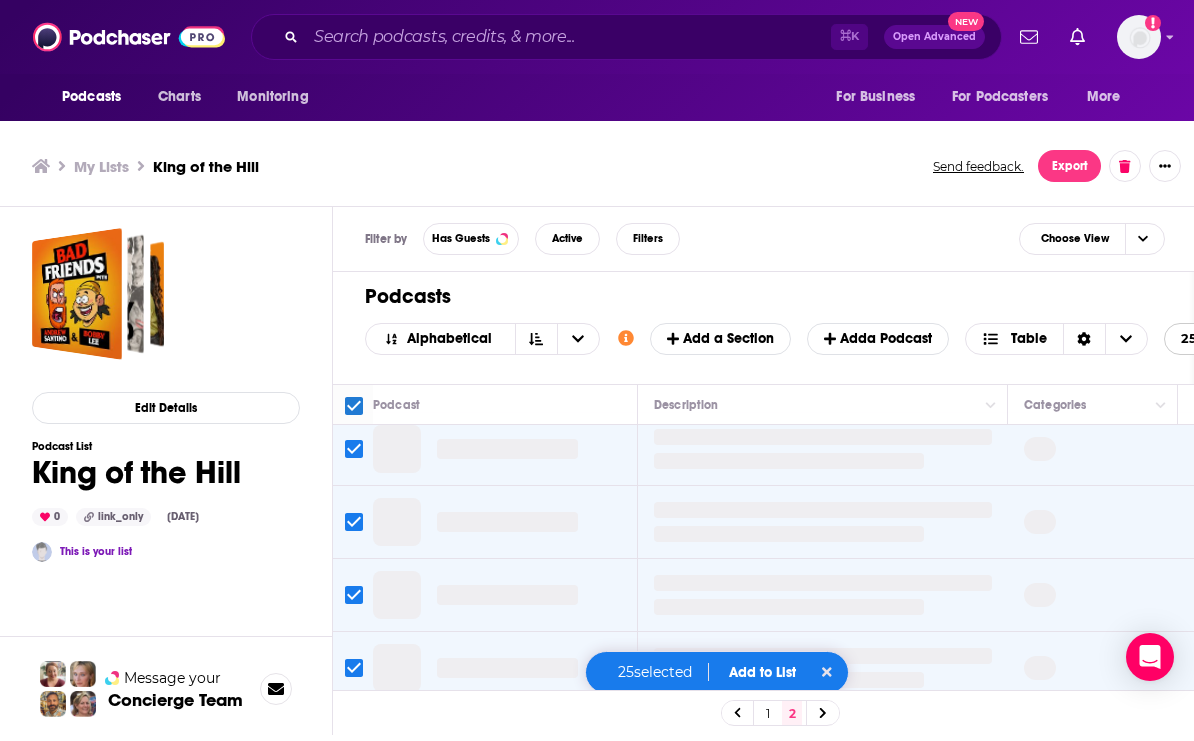 scroll, scrollTop: 1559, scrollLeft: 0, axis: vertical 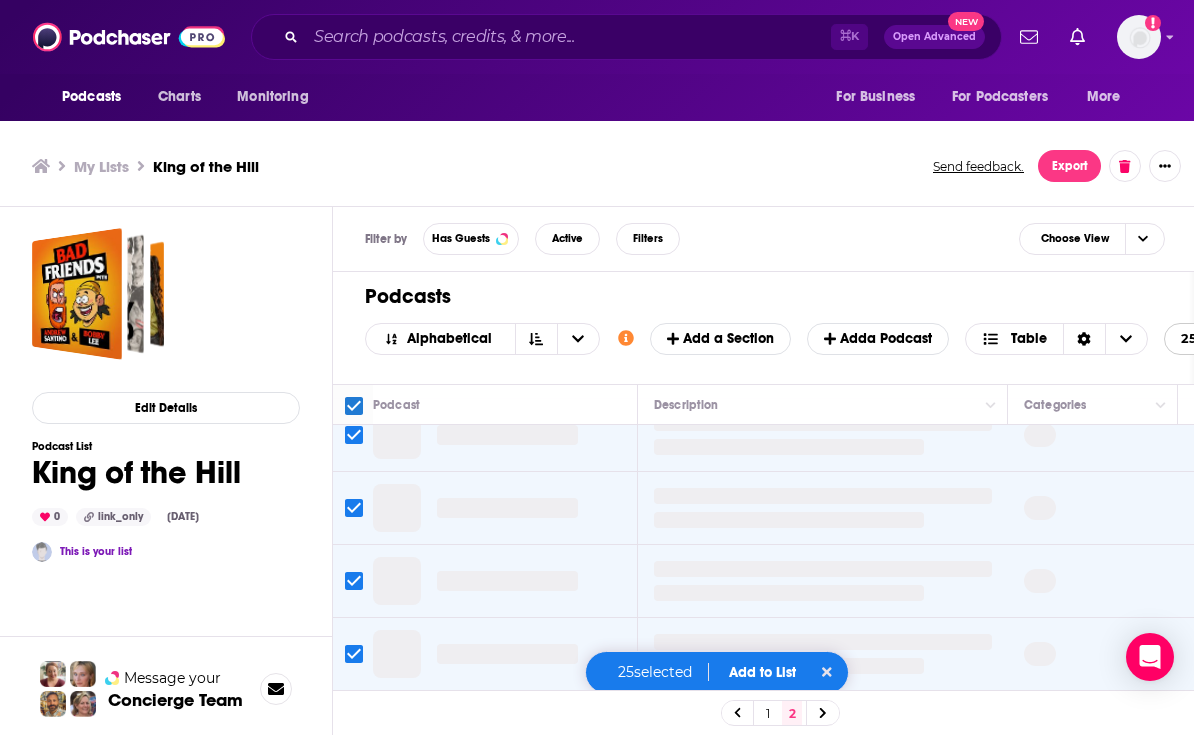 click on "Podcasts" at bounding box center [827, 296] 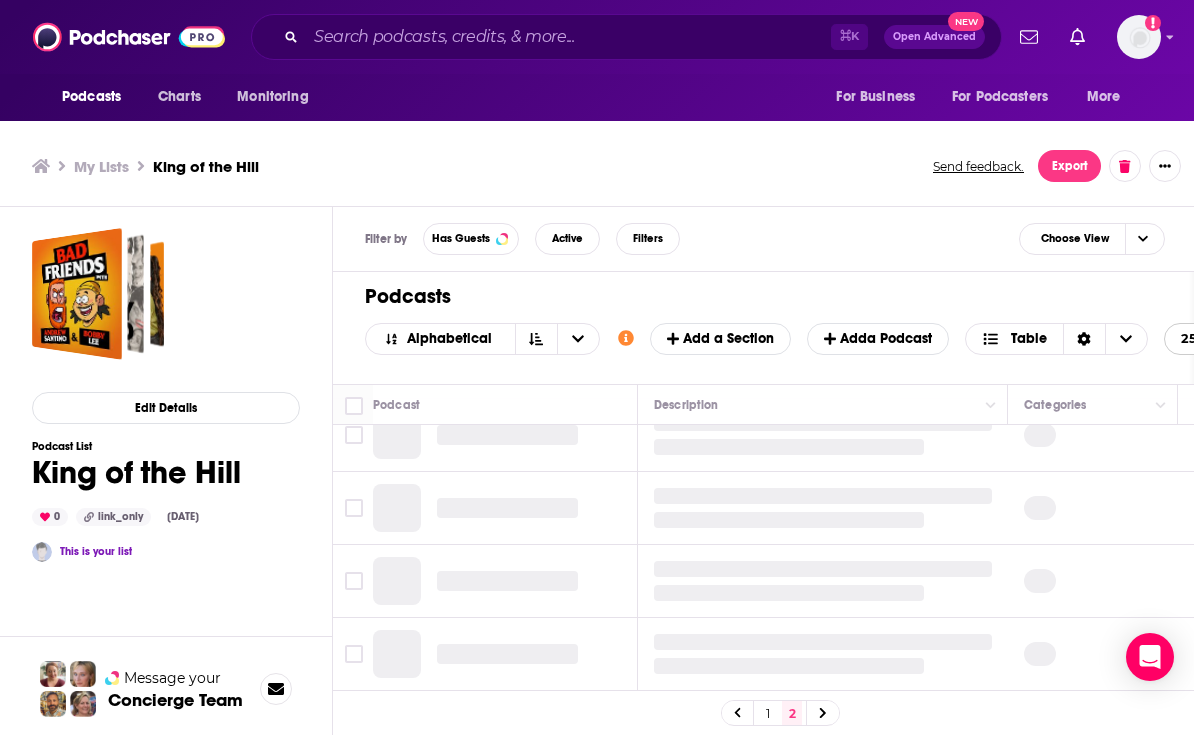 scroll, scrollTop: 196, scrollLeft: 0, axis: vertical 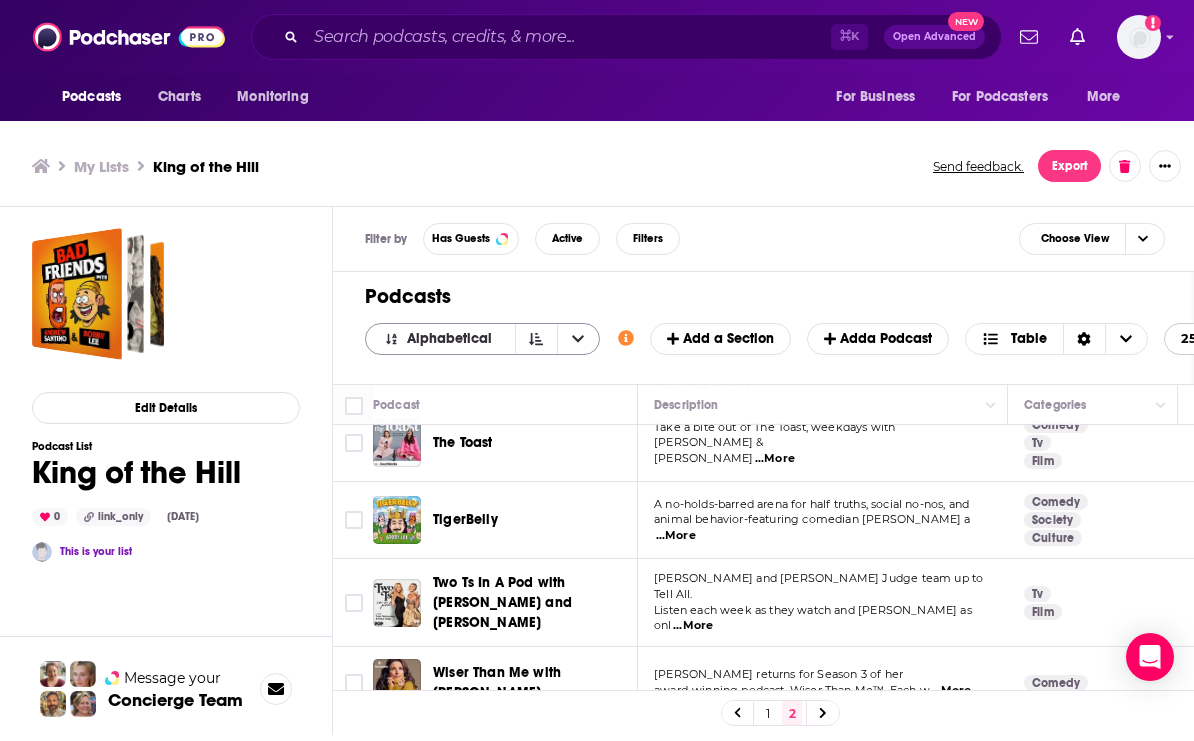 click on "Alphabetical" at bounding box center [453, 339] 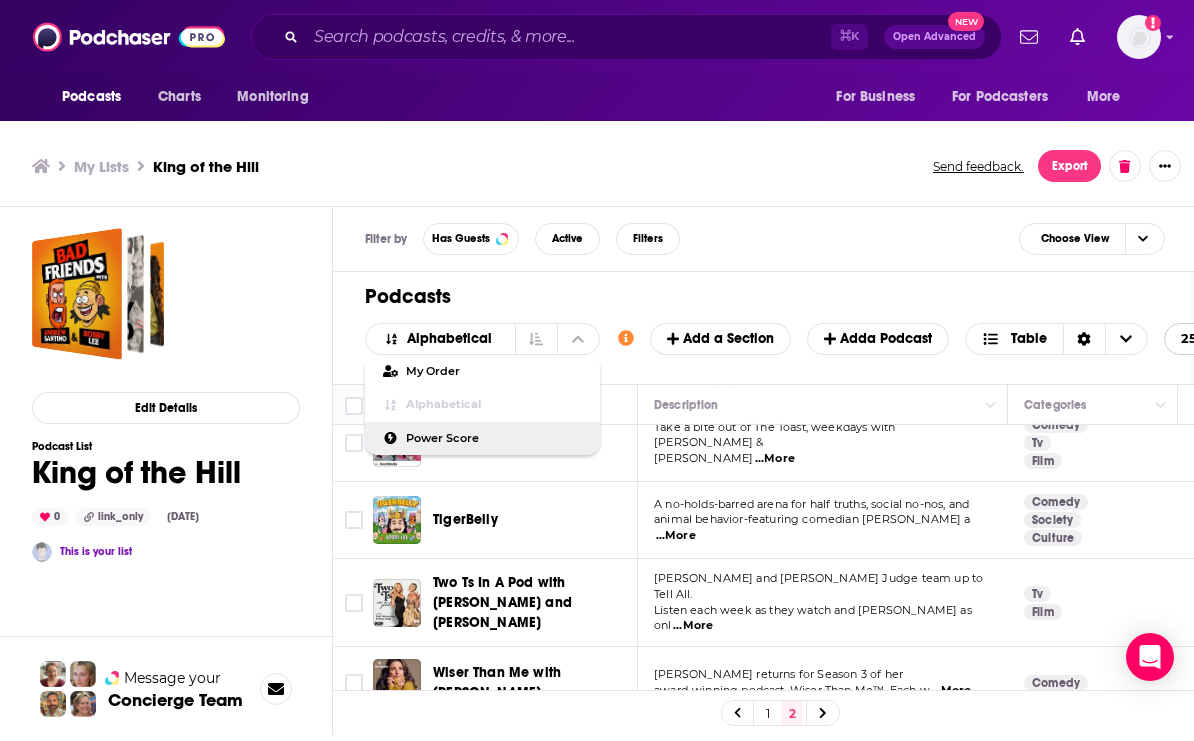 click on "Power Score" at bounding box center [482, 439] 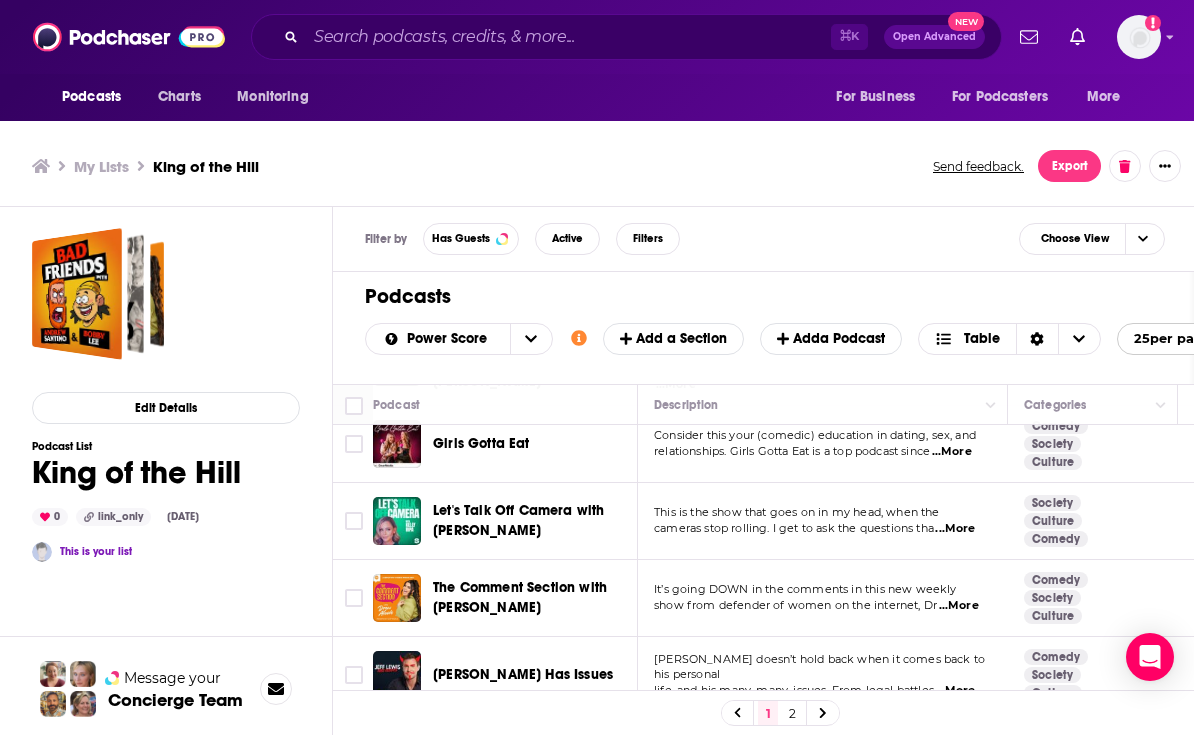 scroll, scrollTop: 1049, scrollLeft: 0, axis: vertical 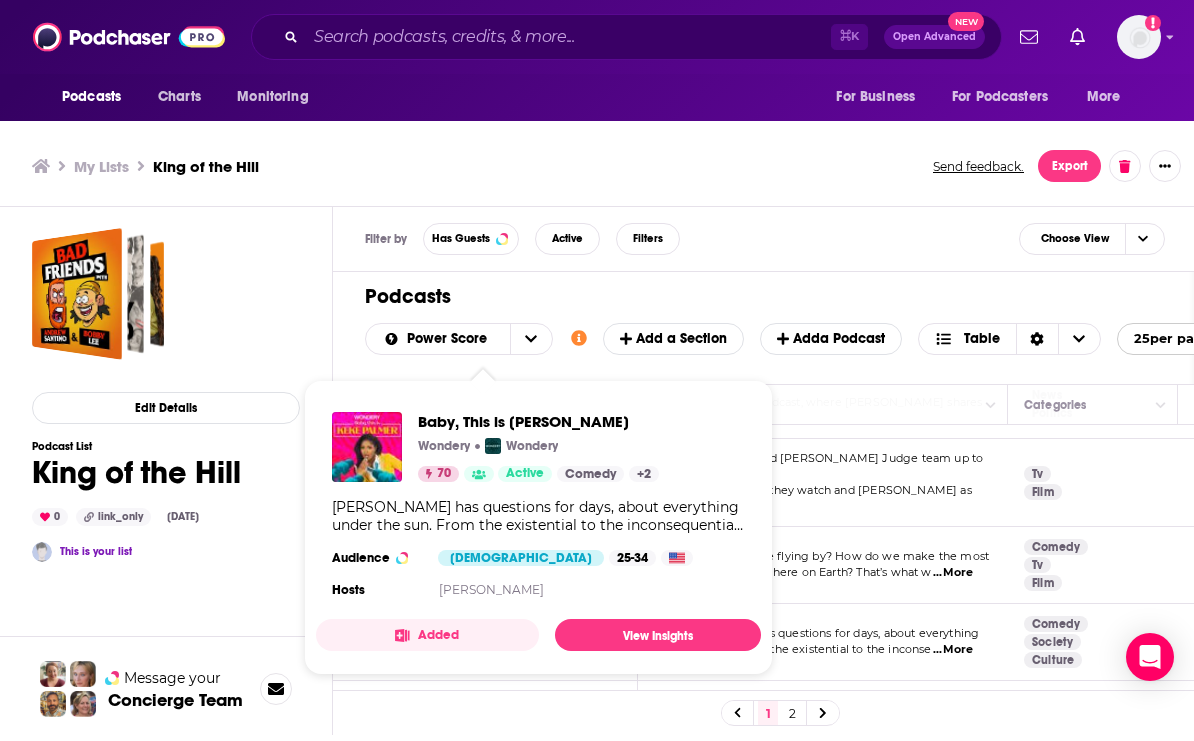 click on "Is it just me or is time flying by? How do we make the most out of our short time here on Earth? That’s what w  ...More" at bounding box center (823, 565) 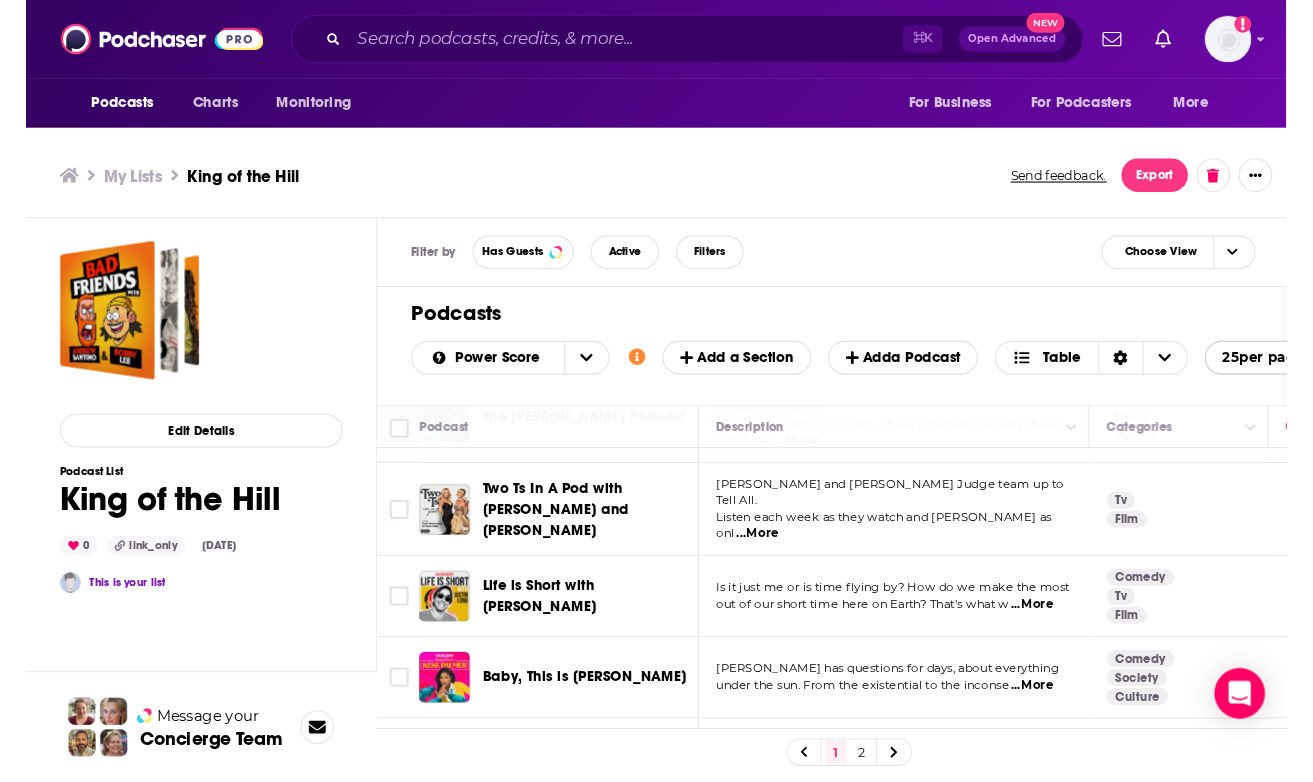 scroll, scrollTop: 1602, scrollLeft: 0, axis: vertical 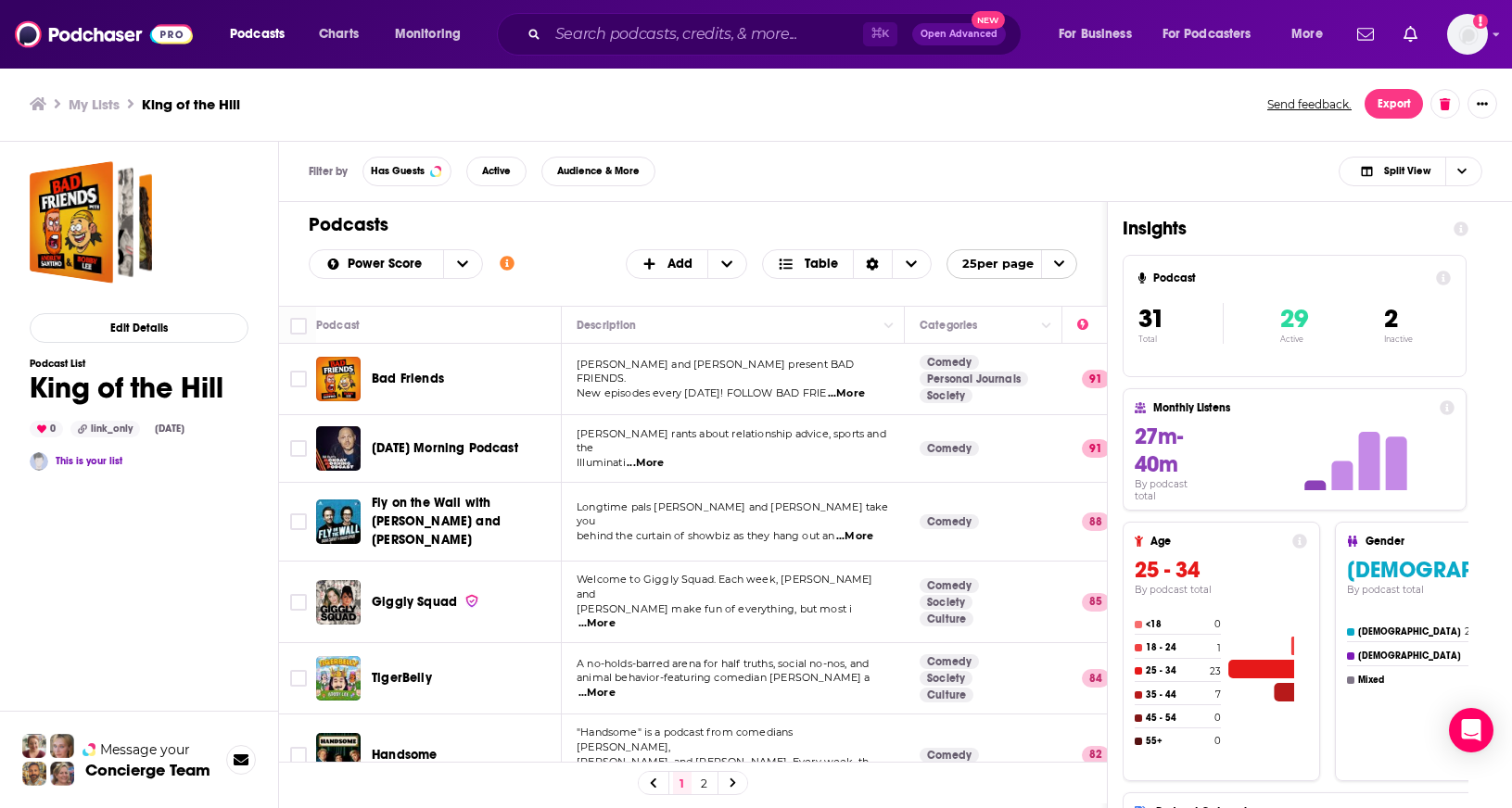 click on "Send feedback. Export" at bounding box center [1379, 104] 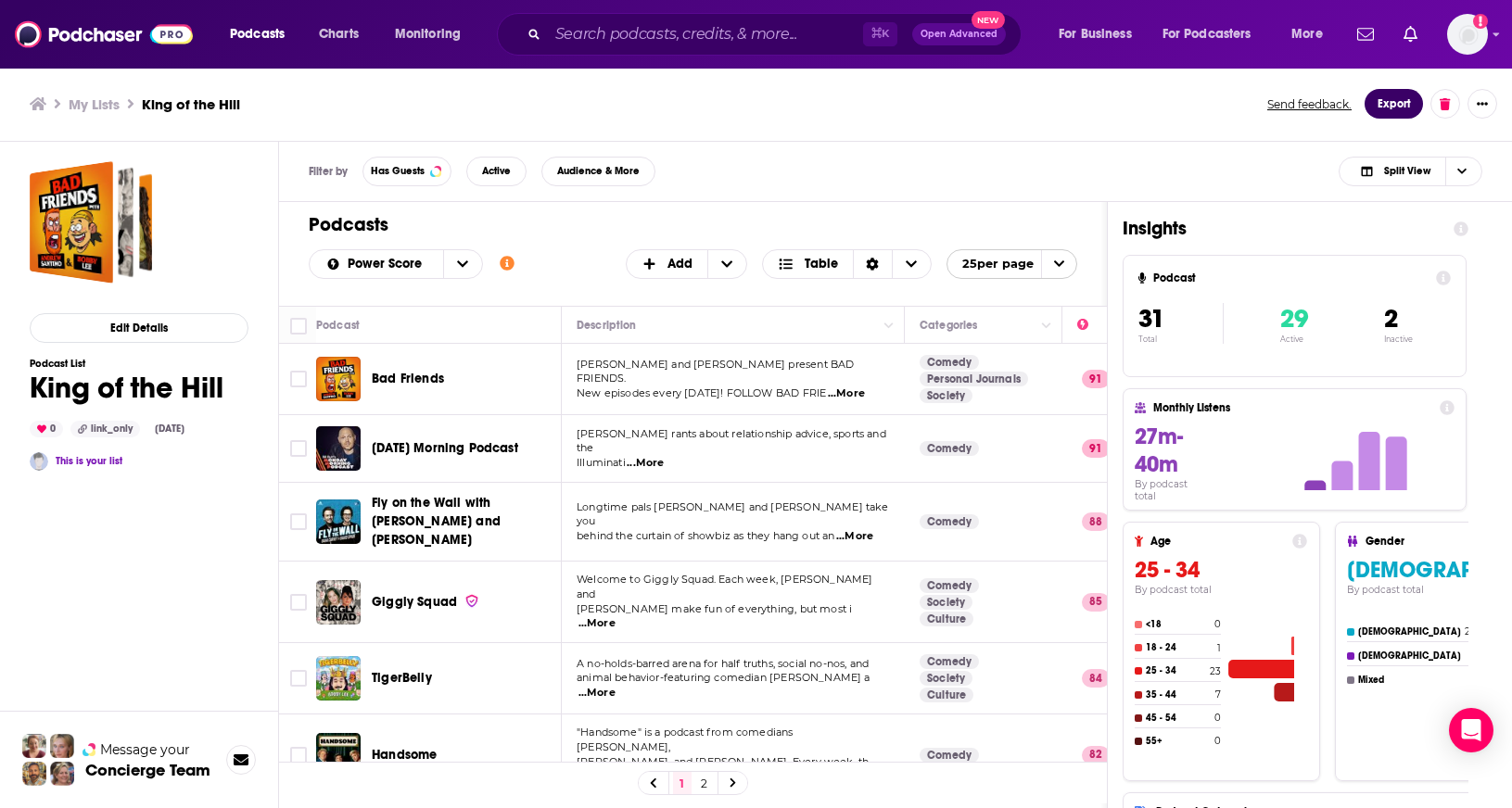 click on "Export" at bounding box center (1393, 104) 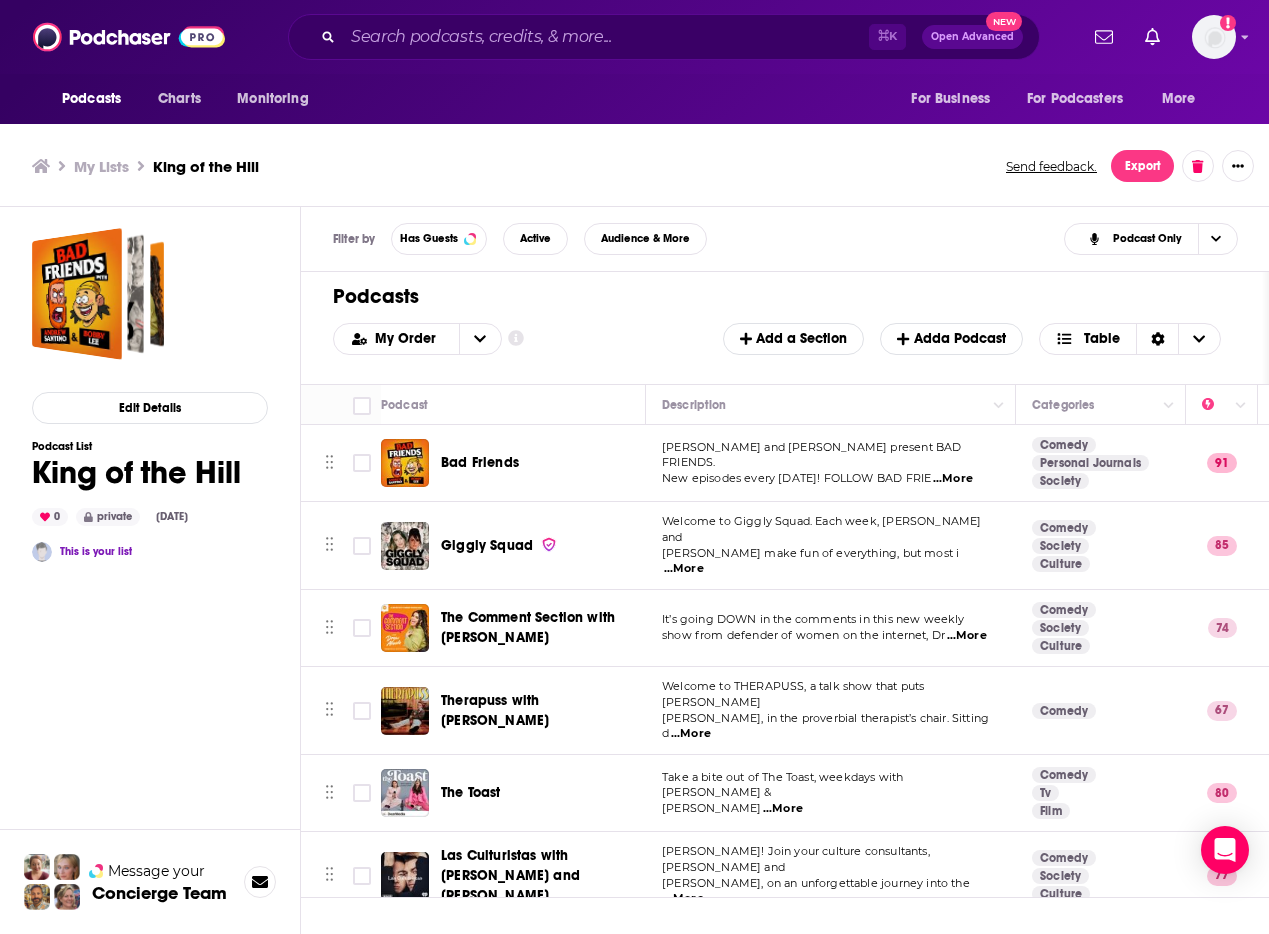 scroll, scrollTop: 0, scrollLeft: 0, axis: both 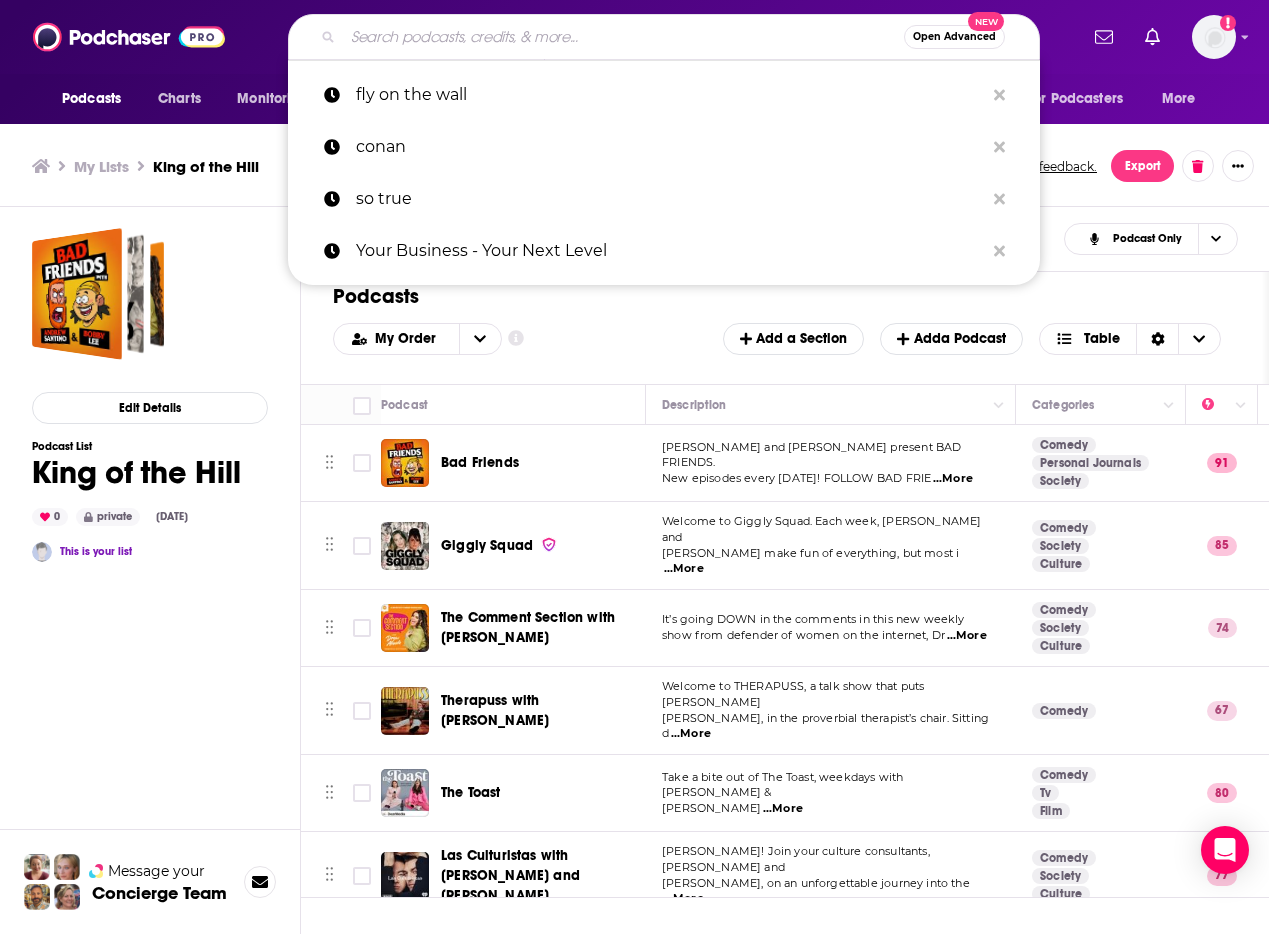 click at bounding box center (623, 37) 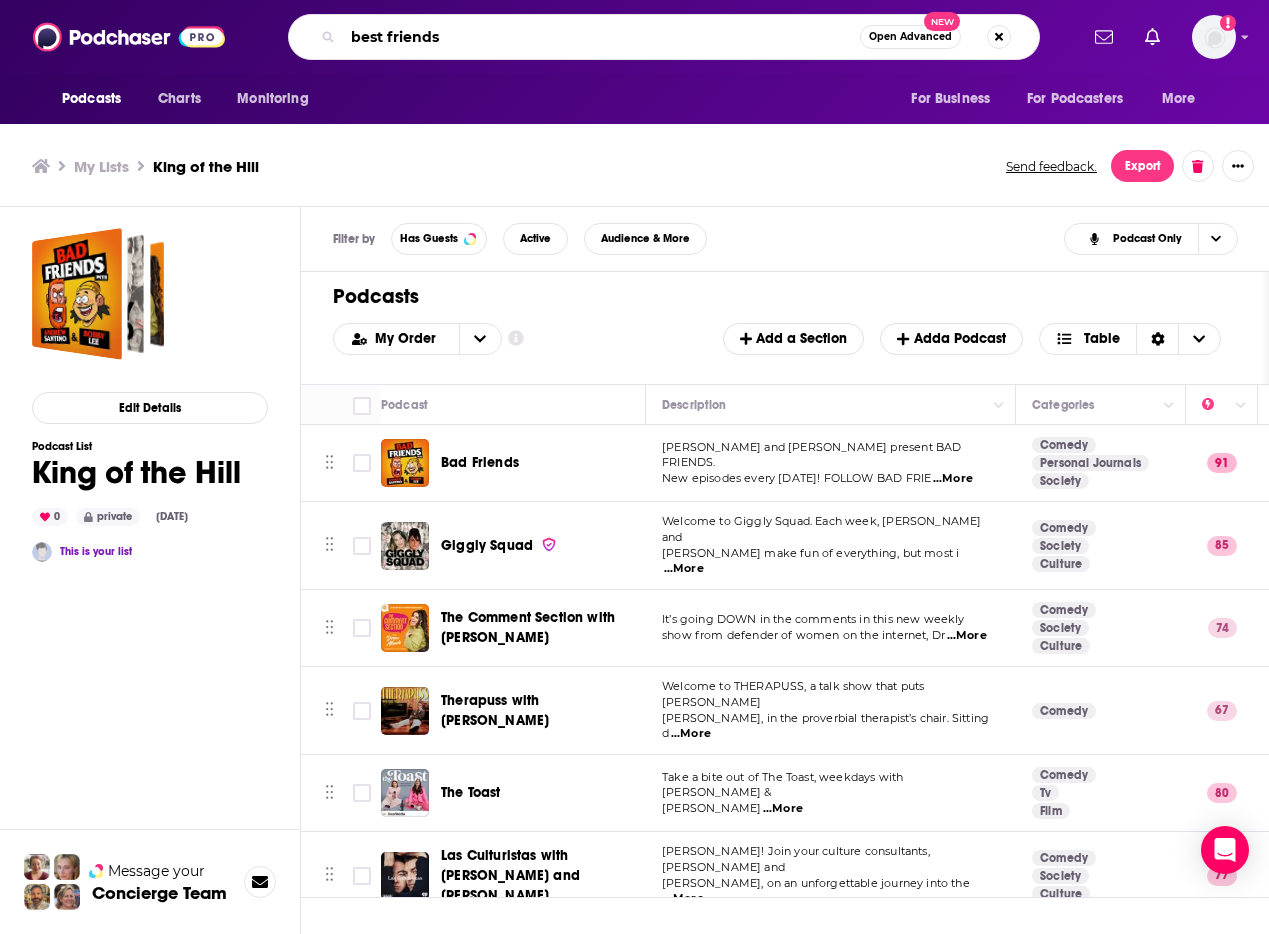 type on "best friends" 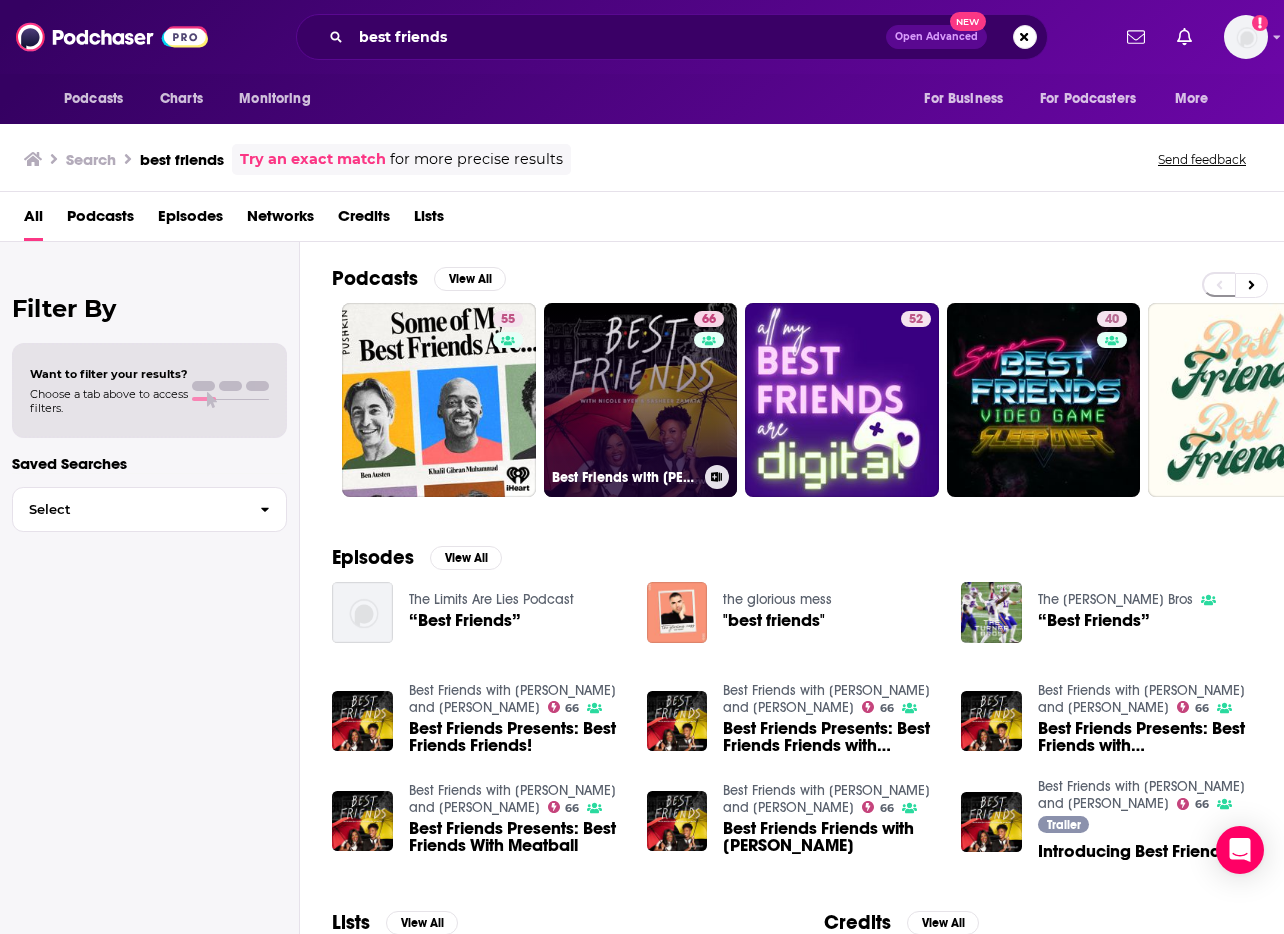 click on "66 Best Friends with Nicole Byer and Sasheer Zamata" at bounding box center [641, 400] 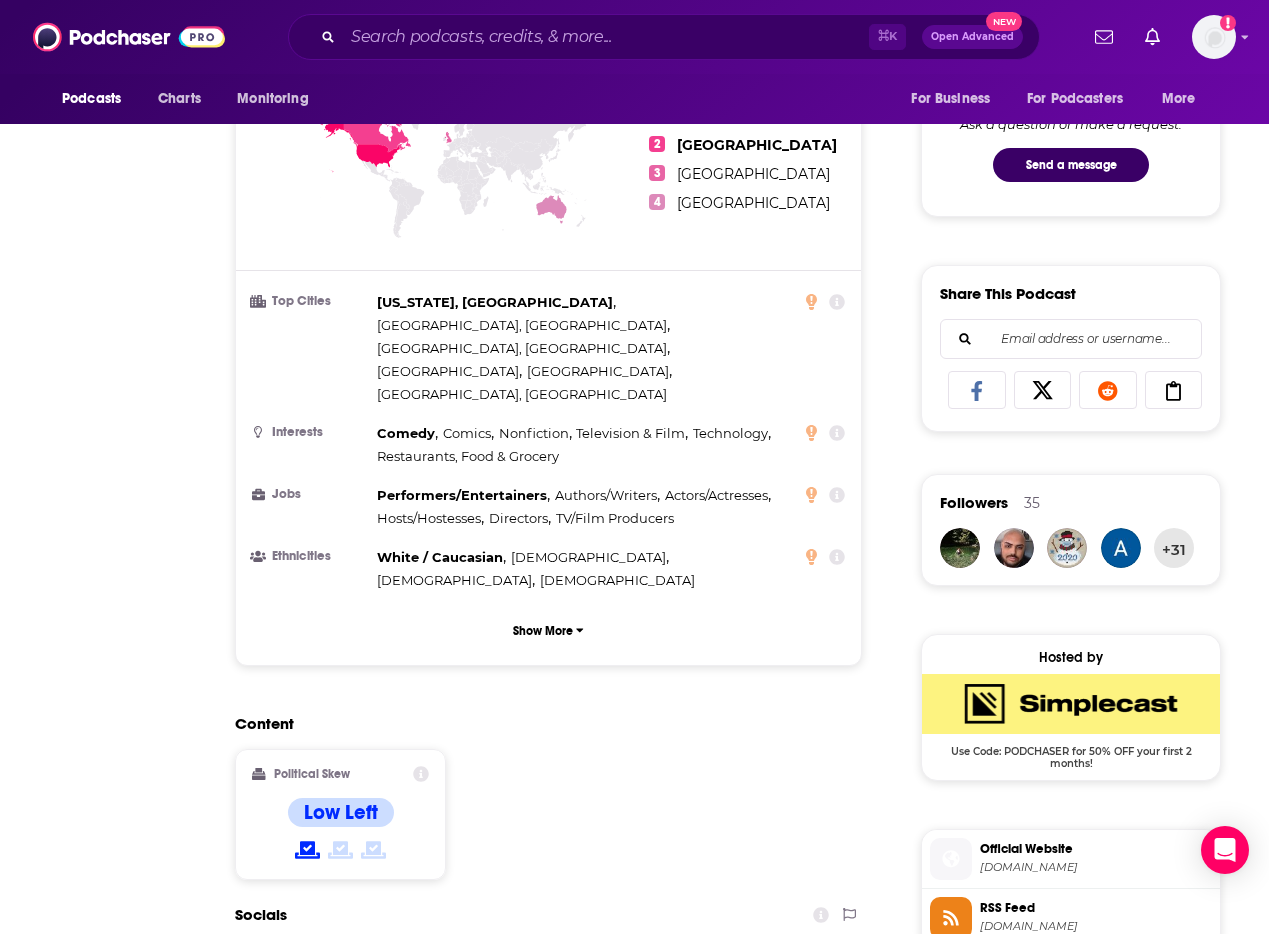 scroll, scrollTop: 0, scrollLeft: 0, axis: both 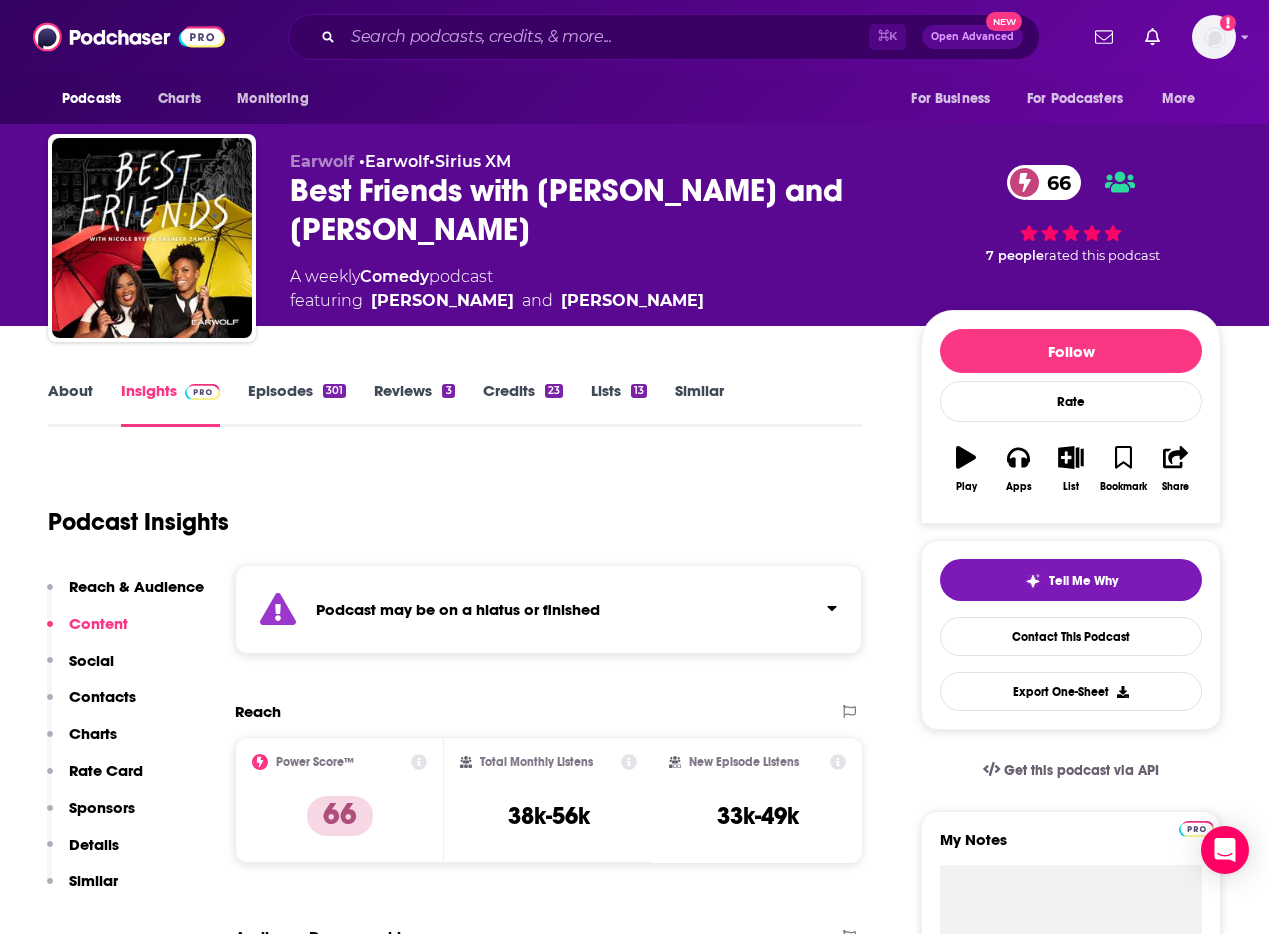 click on "About" at bounding box center (70, 404) 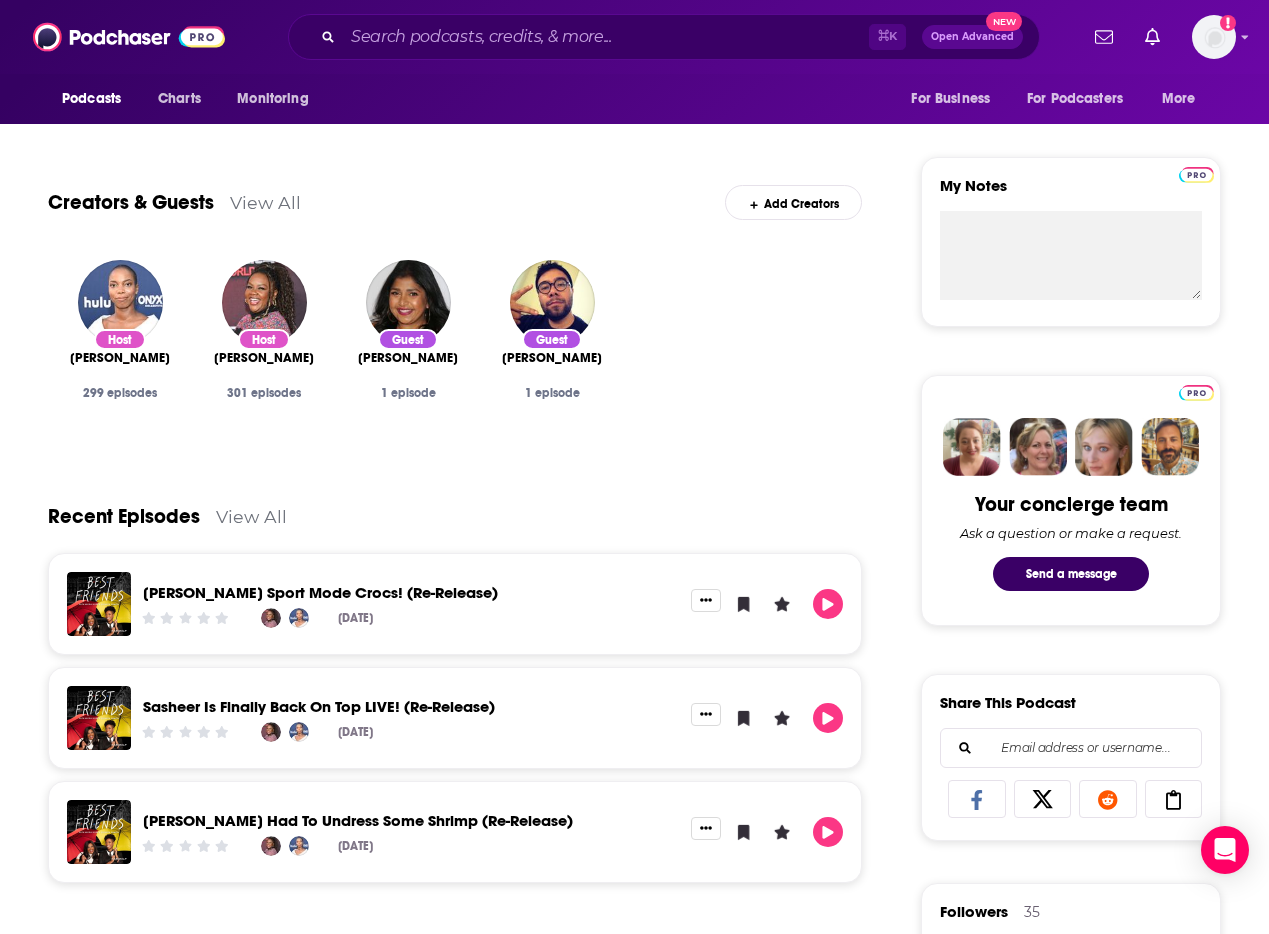 scroll, scrollTop: 0, scrollLeft: 0, axis: both 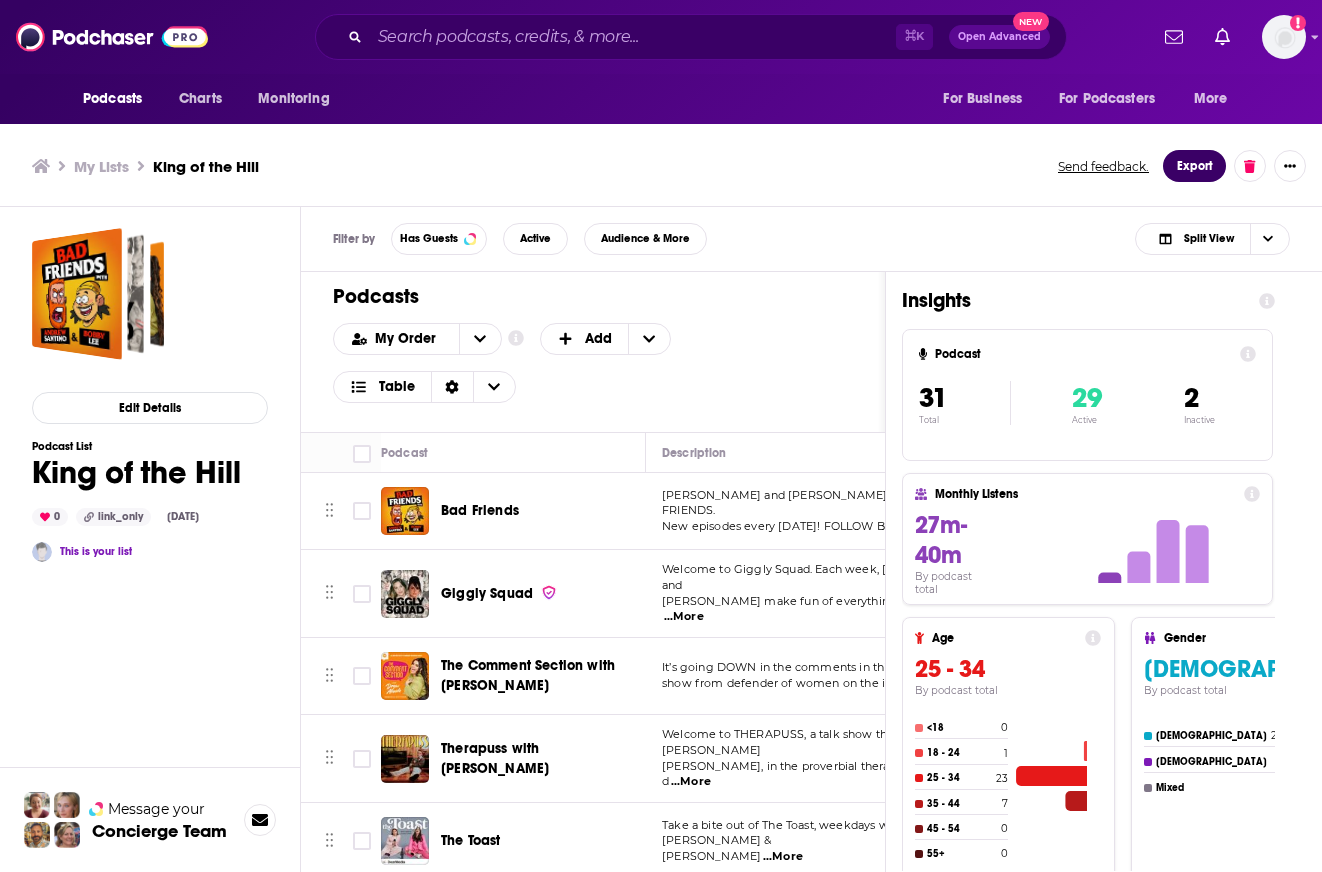 click on "Export" at bounding box center [1194, 166] 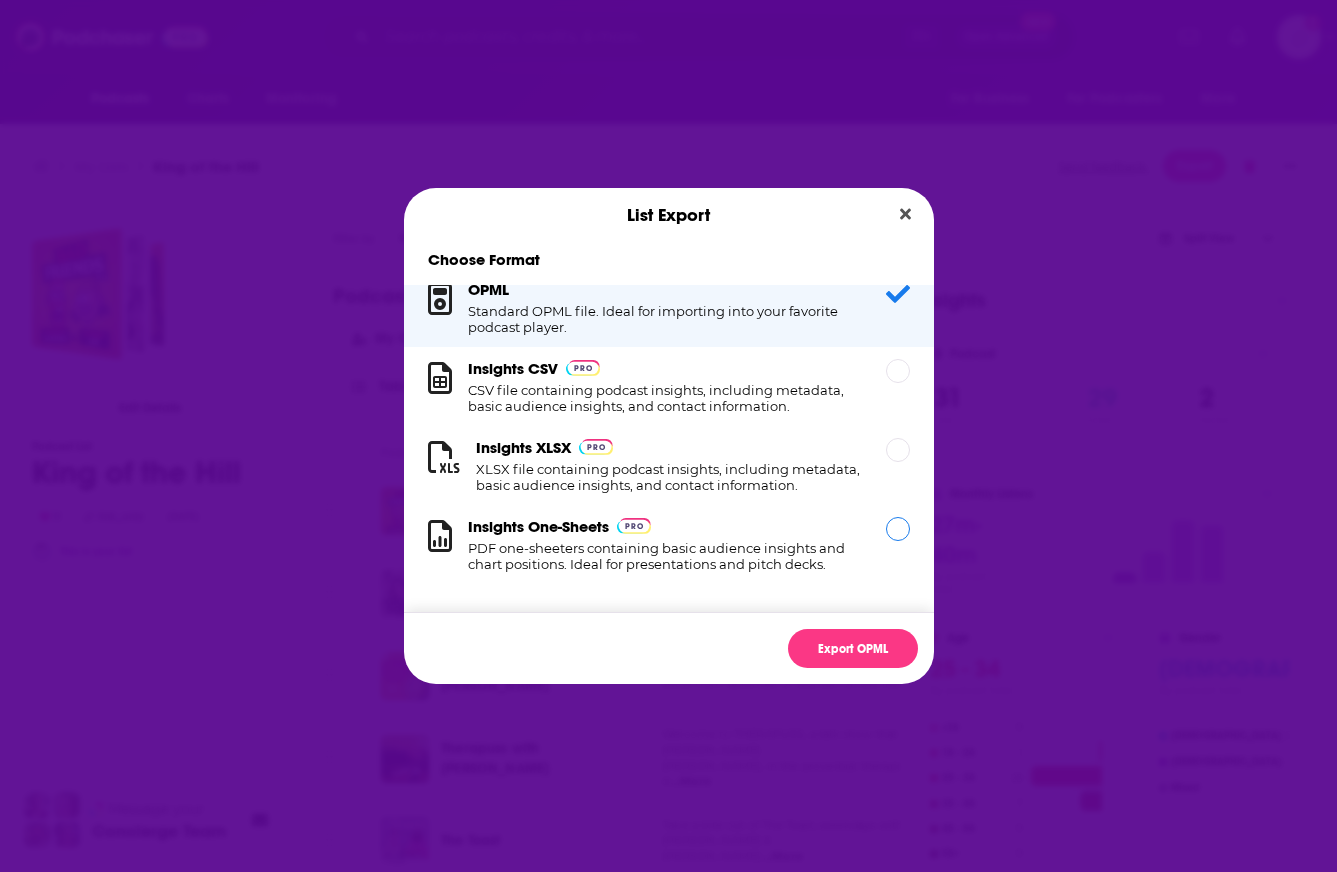 scroll, scrollTop: 0, scrollLeft: 0, axis: both 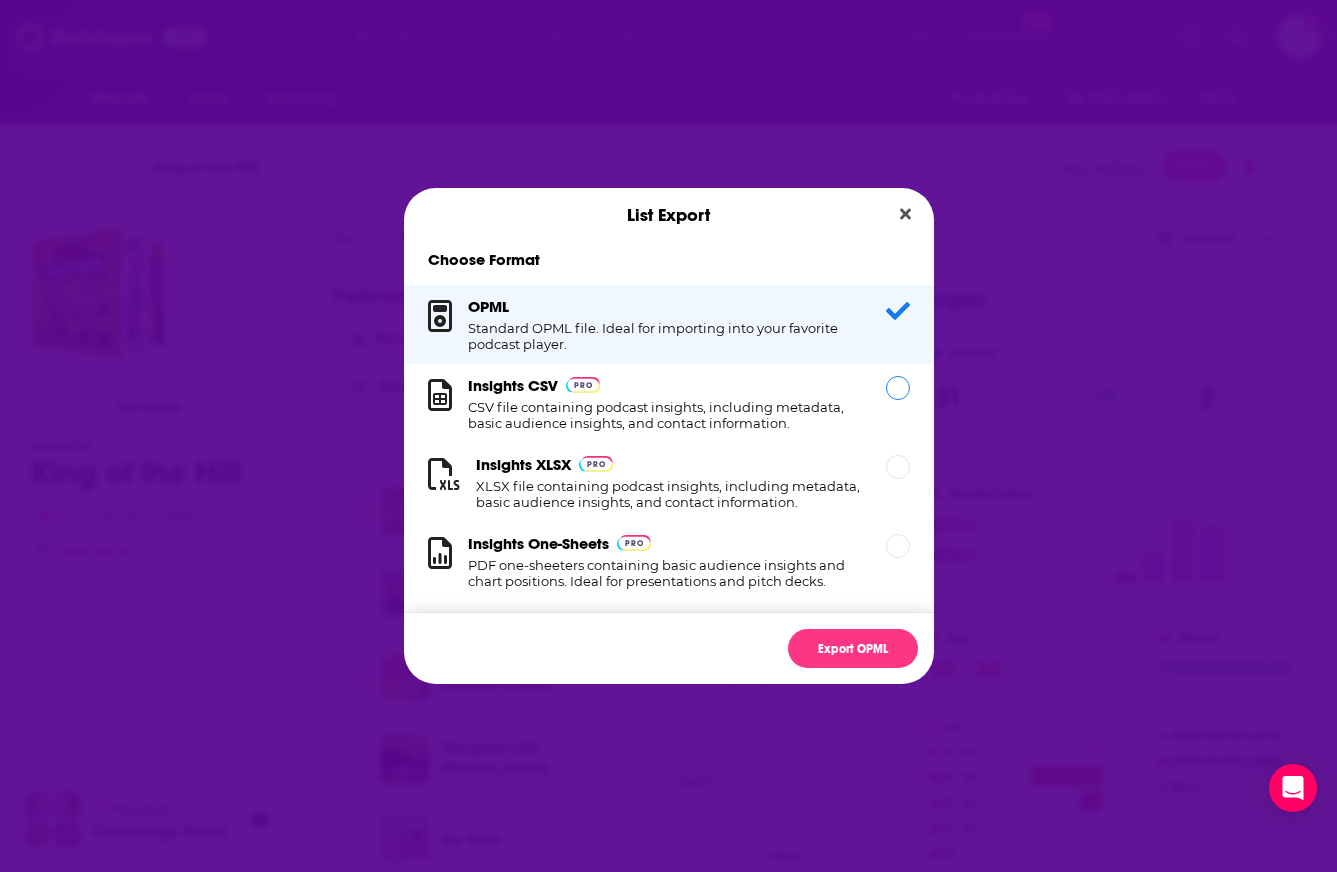 click at bounding box center (898, 388) 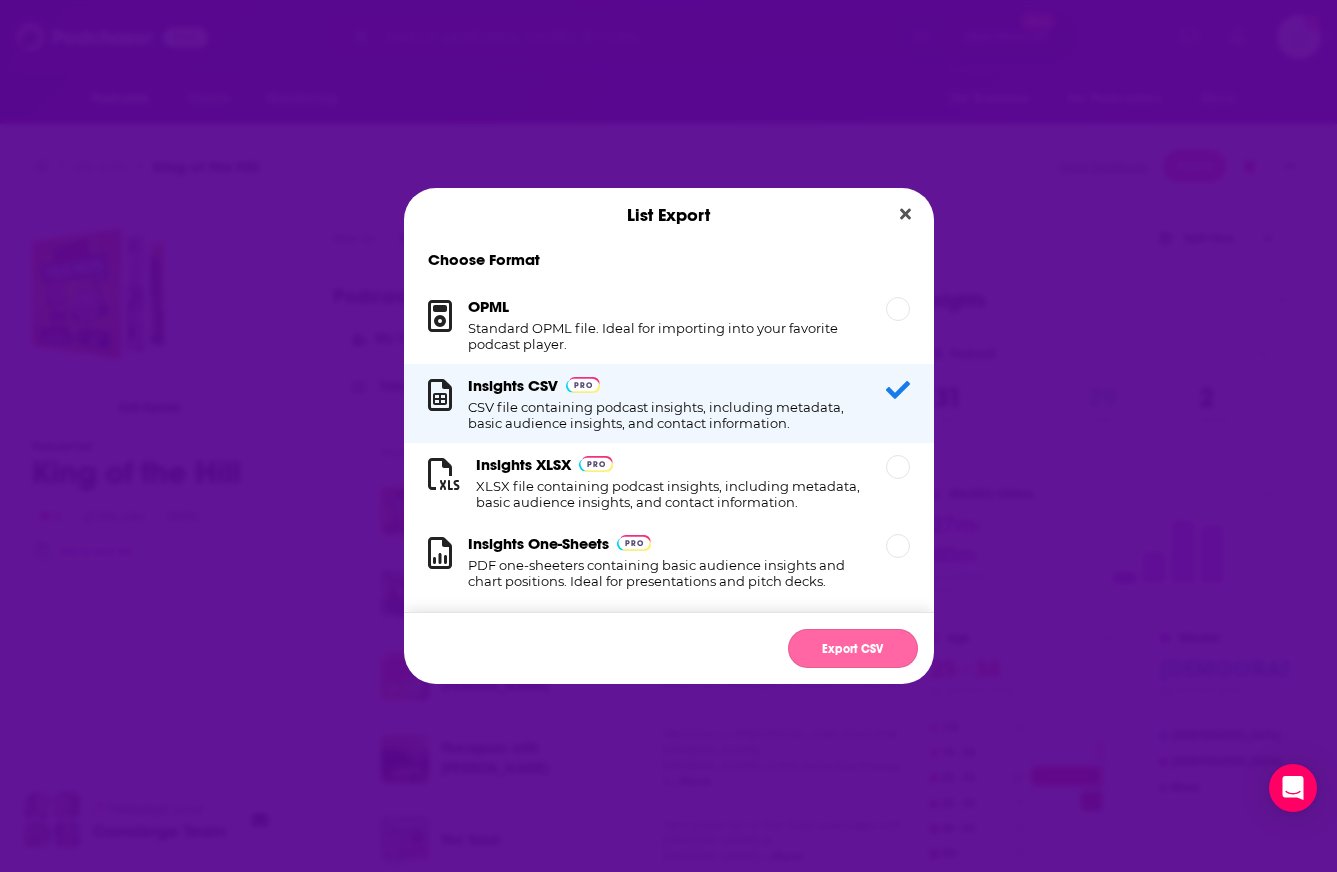 click on "Export CSV" at bounding box center (853, 648) 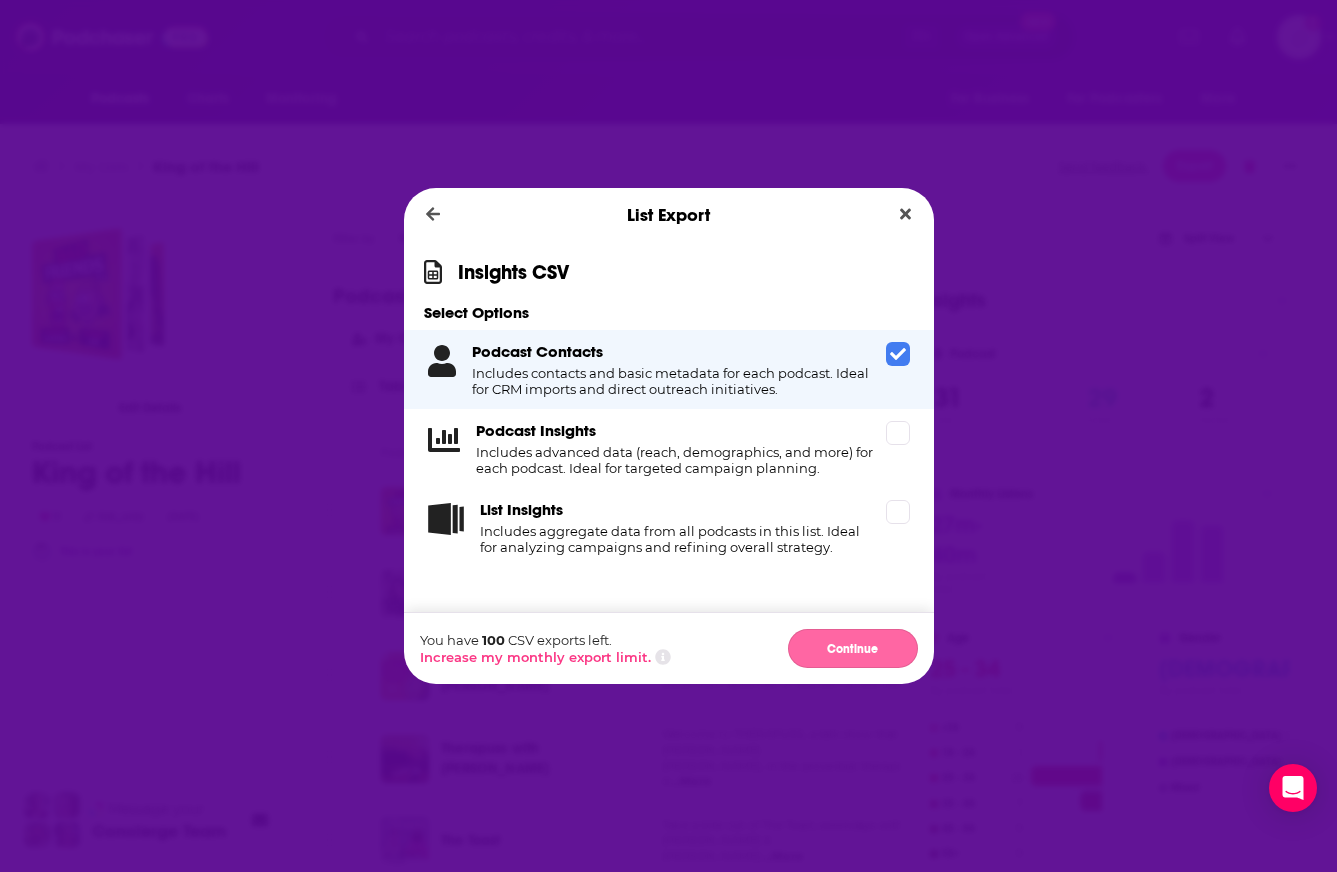 click on "Continue" at bounding box center [853, 648] 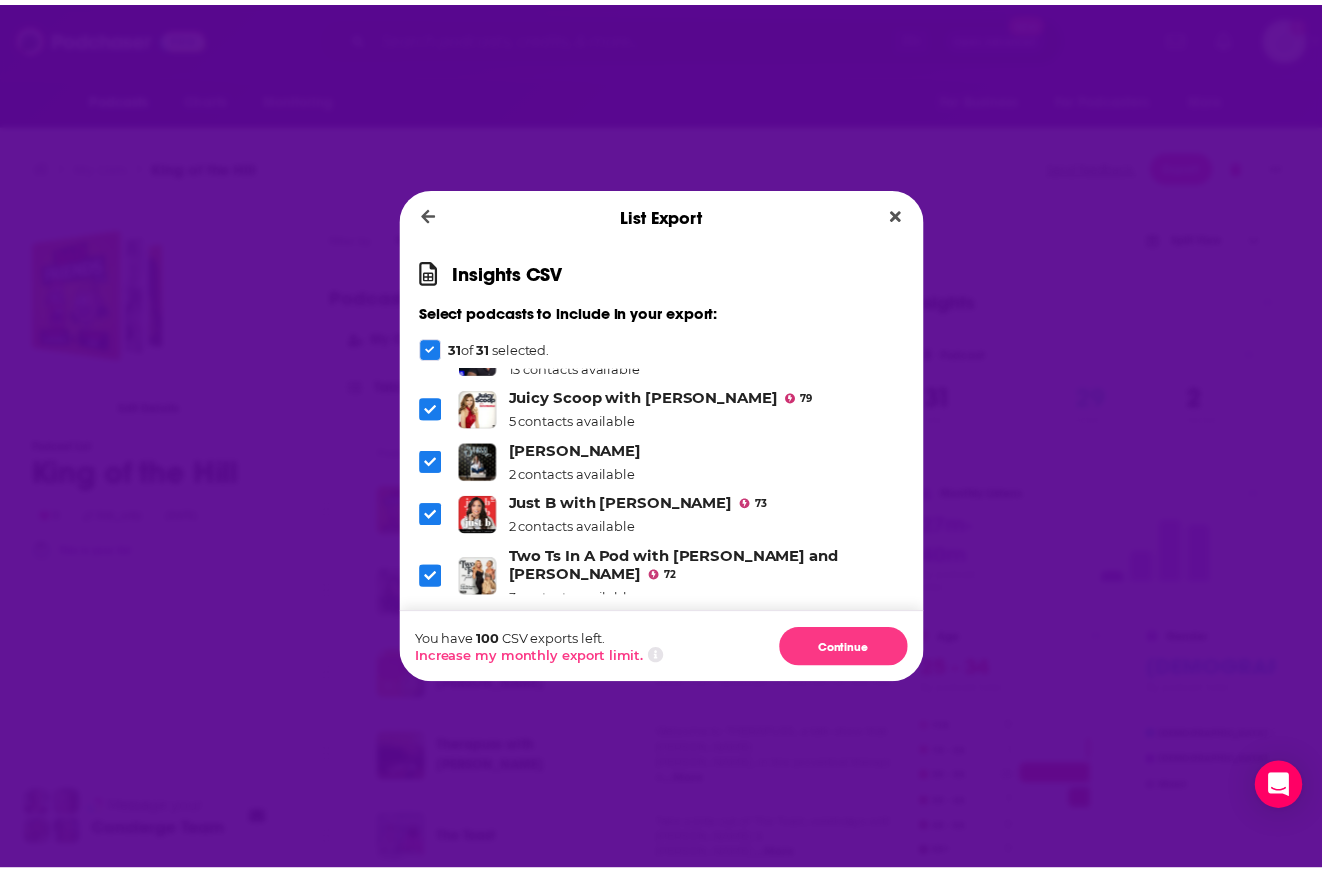 scroll, scrollTop: 1499, scrollLeft: 0, axis: vertical 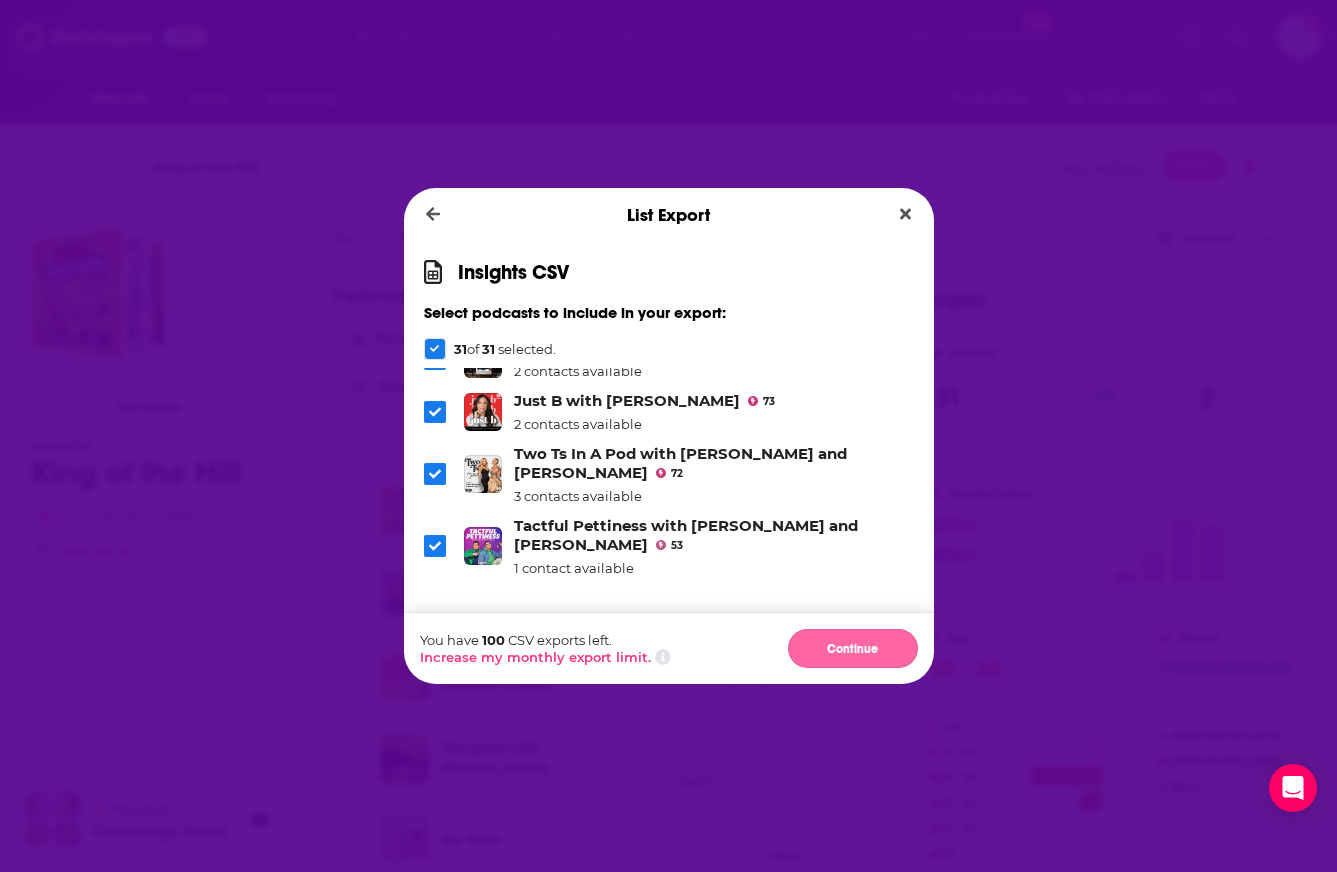 click on "Continue" at bounding box center [853, 648] 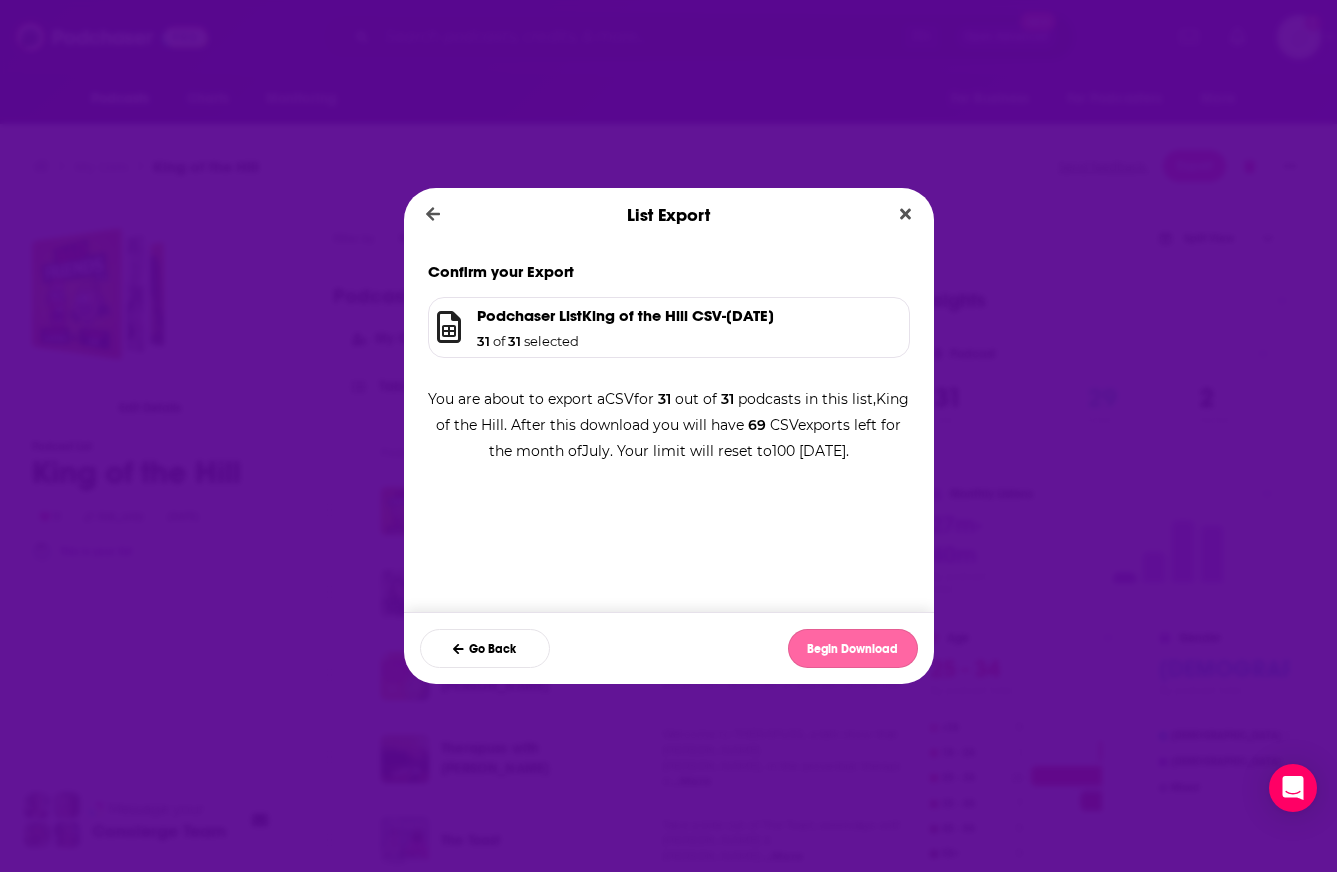click on "Begin Download" at bounding box center (853, 648) 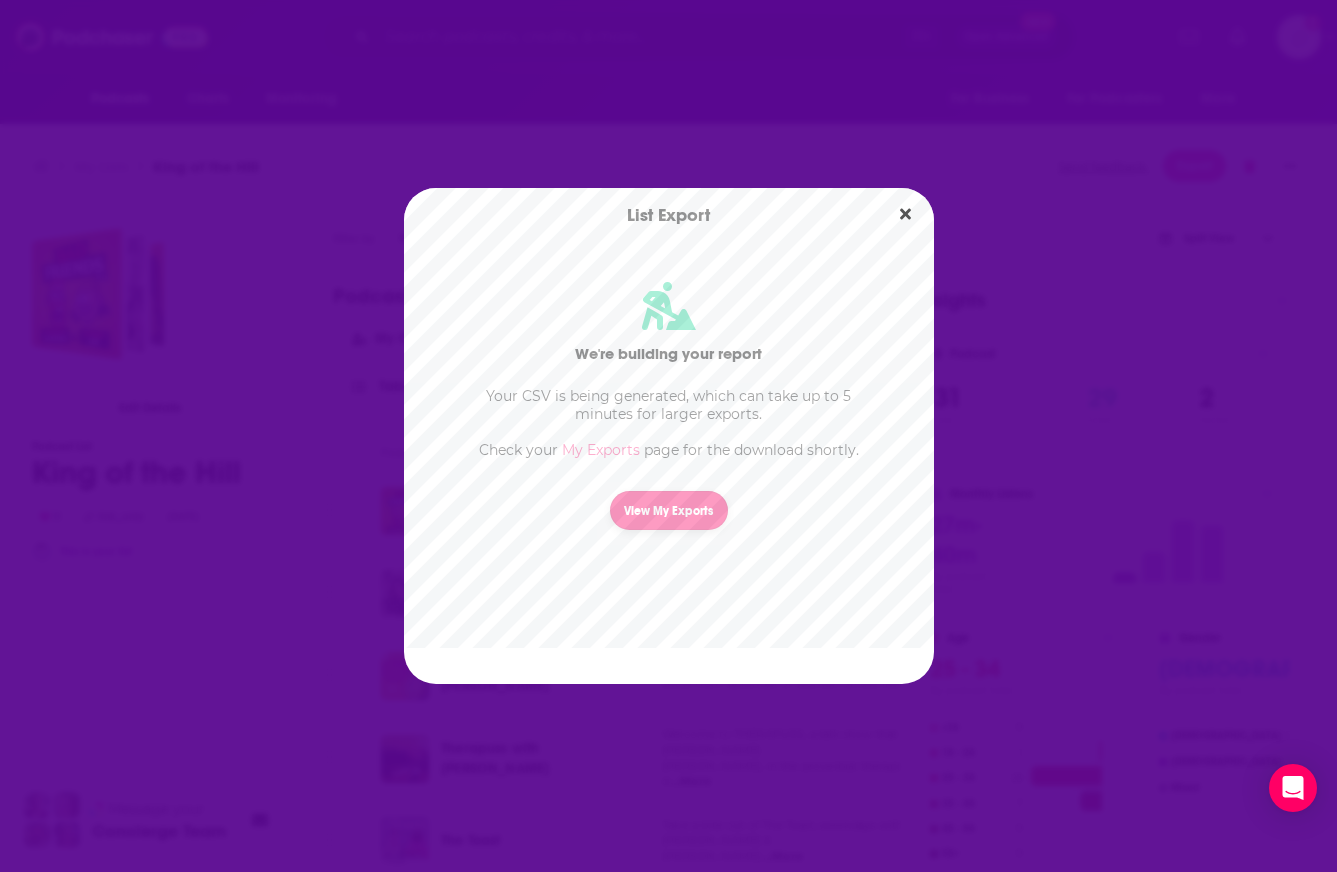 click on "View My Exports" at bounding box center (669, 510) 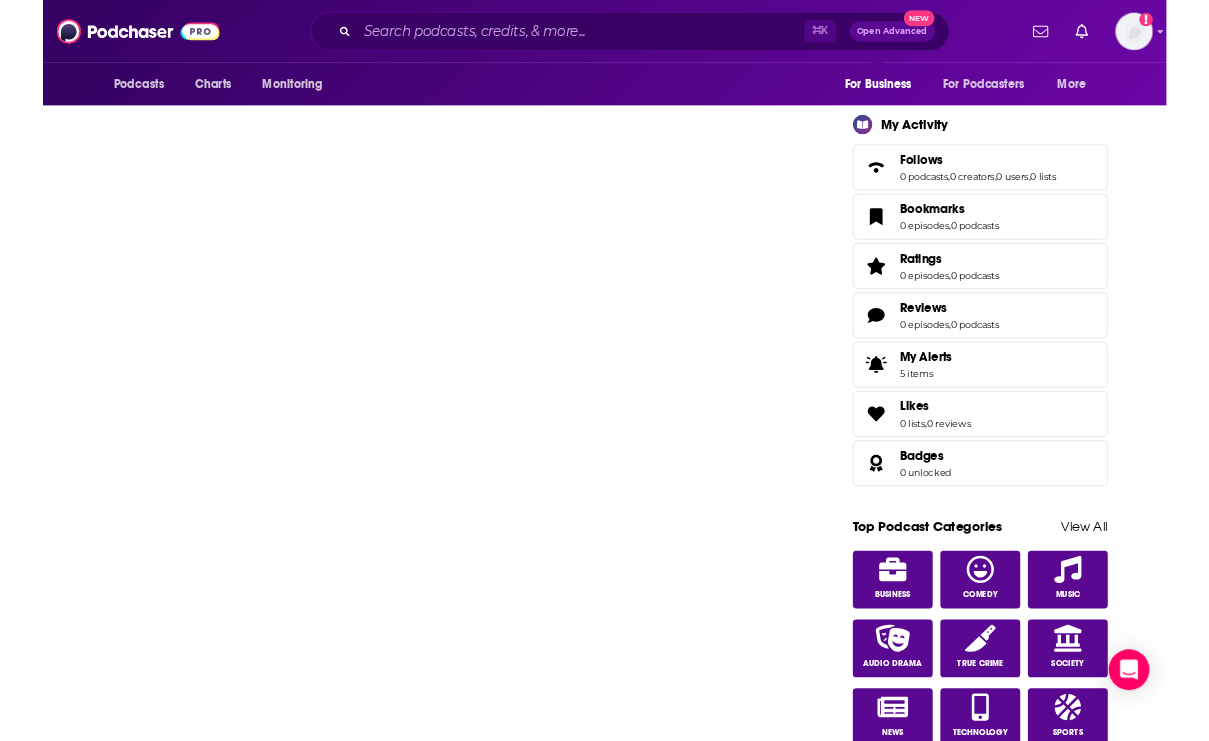 scroll, scrollTop: 0, scrollLeft: 0, axis: both 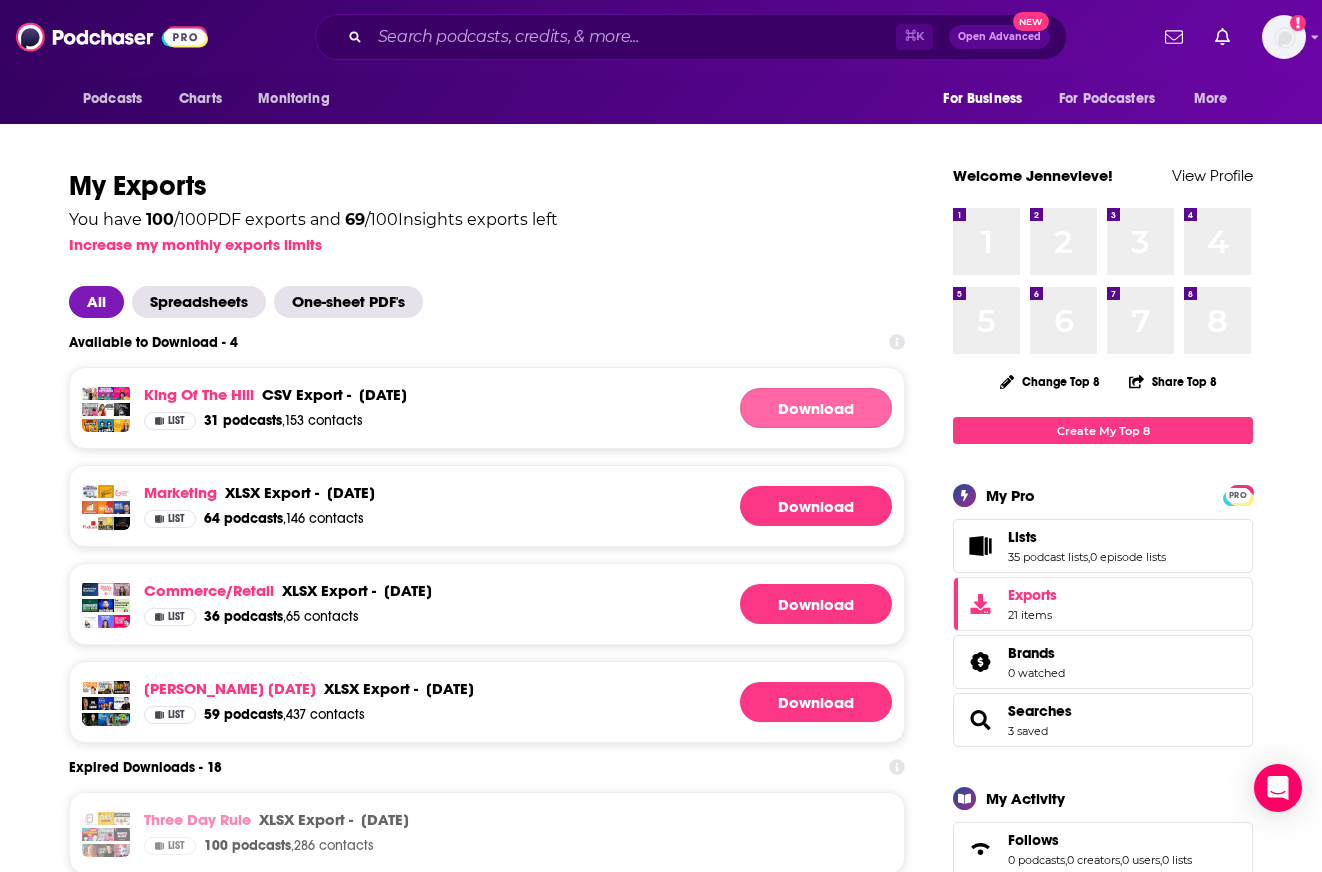 click on "Download" at bounding box center [816, 408] 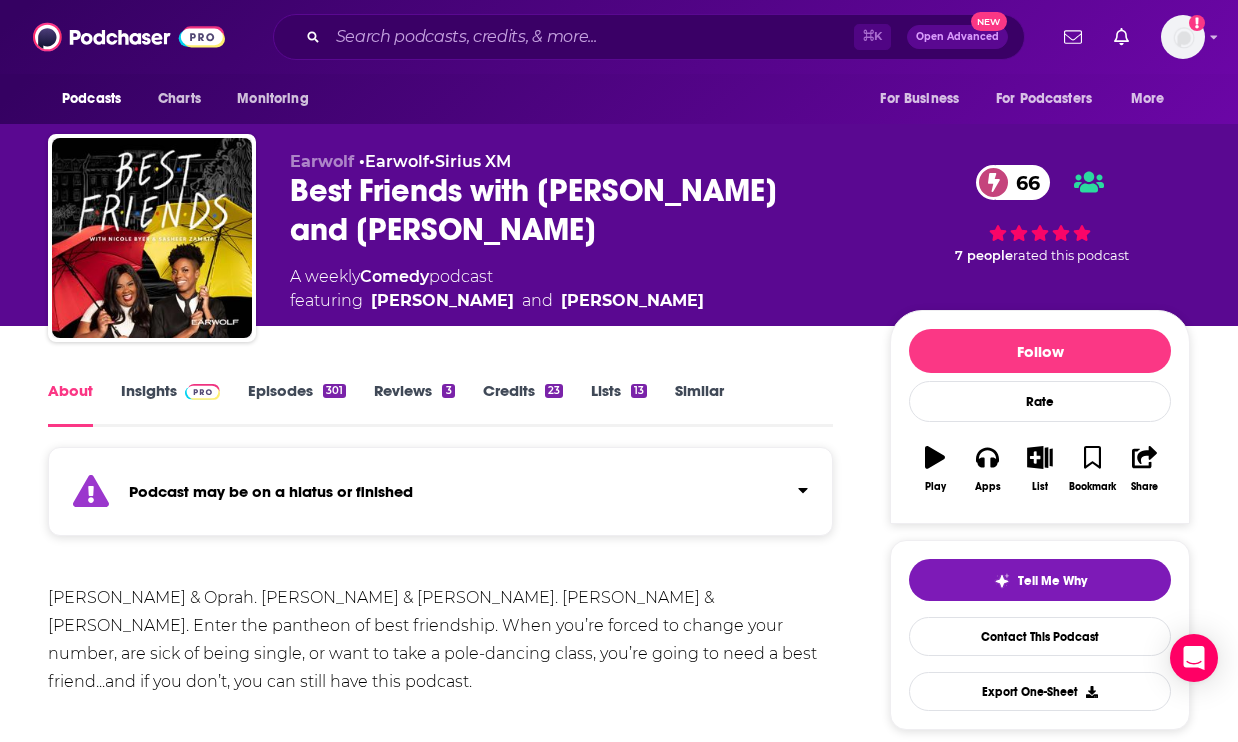 scroll, scrollTop: 0, scrollLeft: 0, axis: both 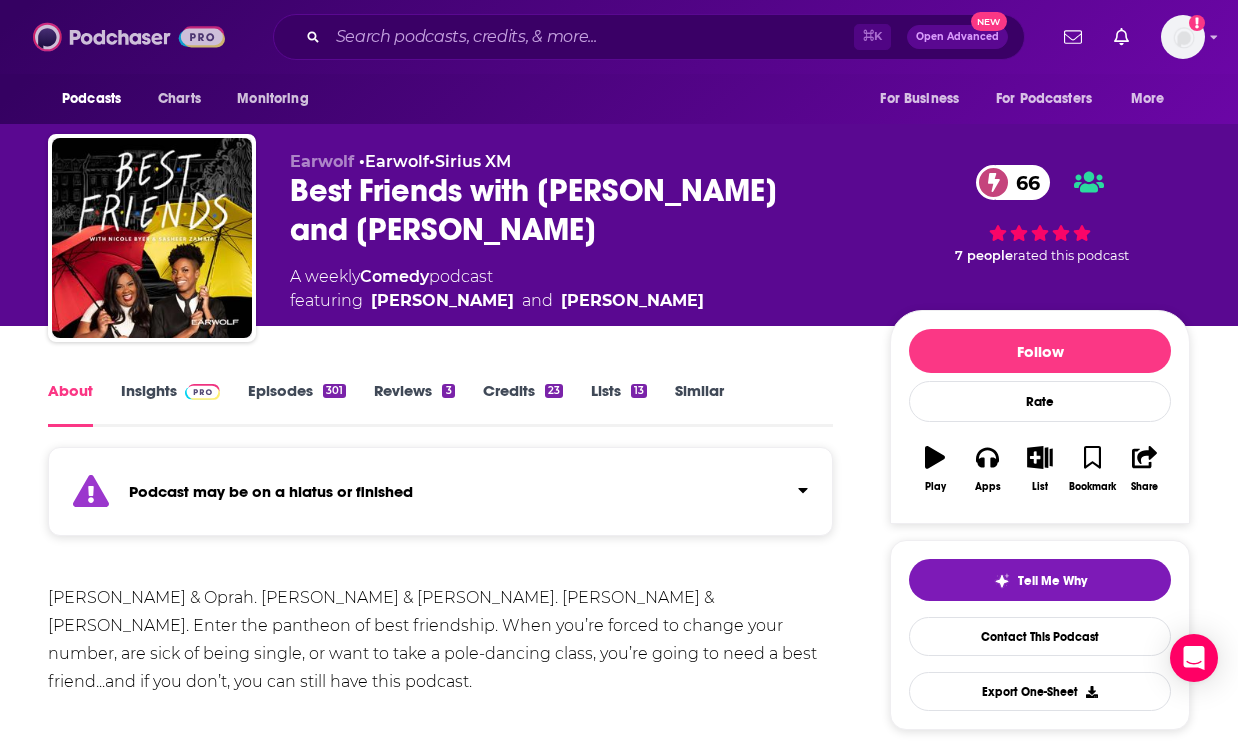 click at bounding box center [129, 37] 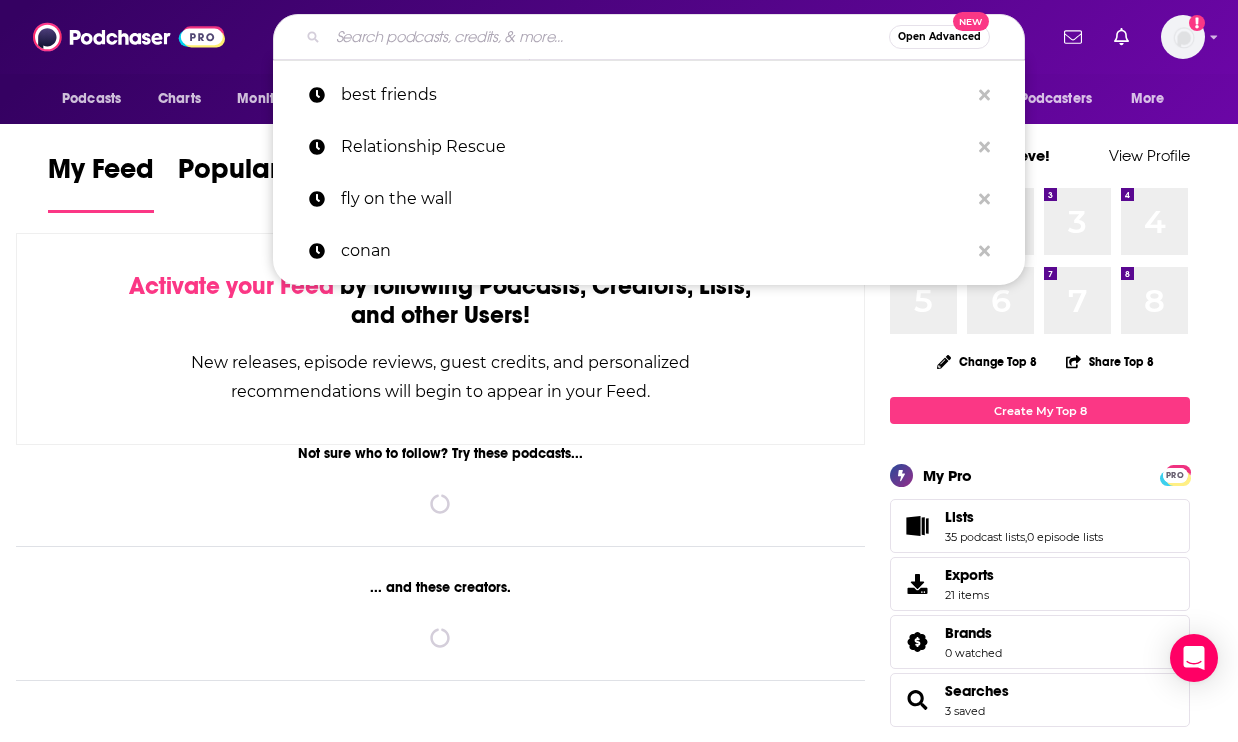 click at bounding box center [608, 37] 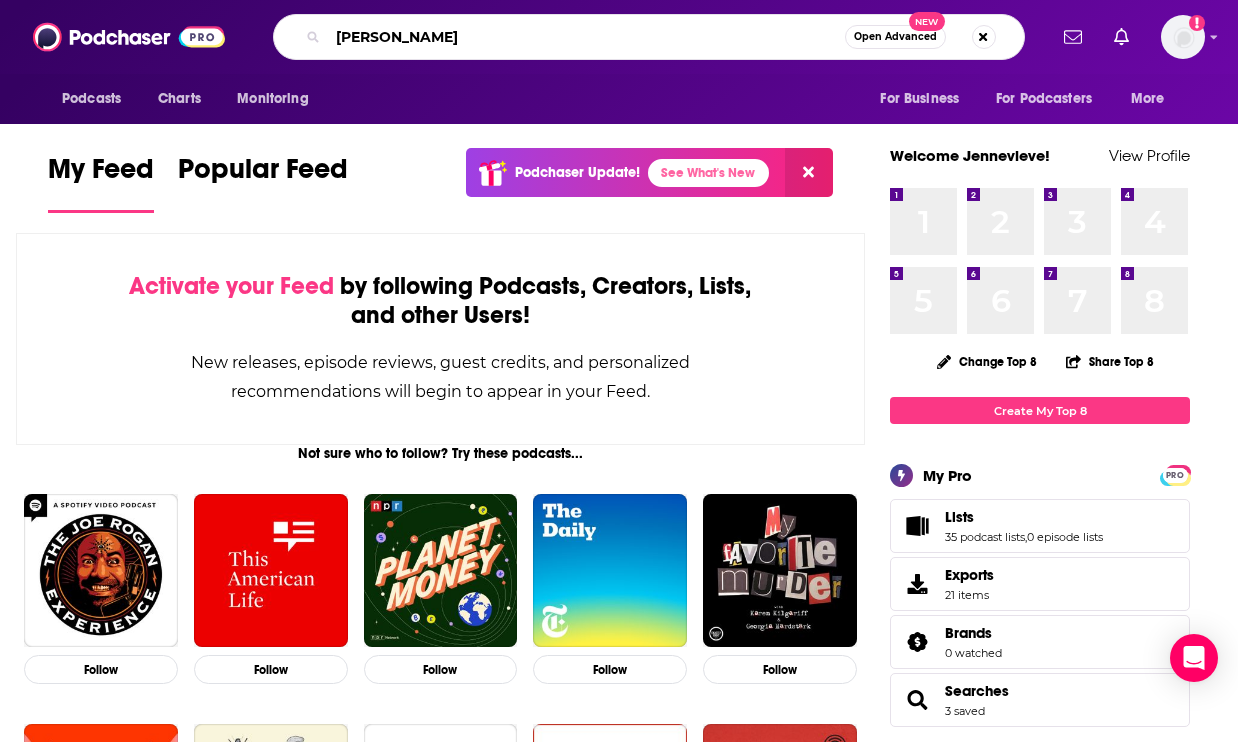 type on "[PERSON_NAME]" 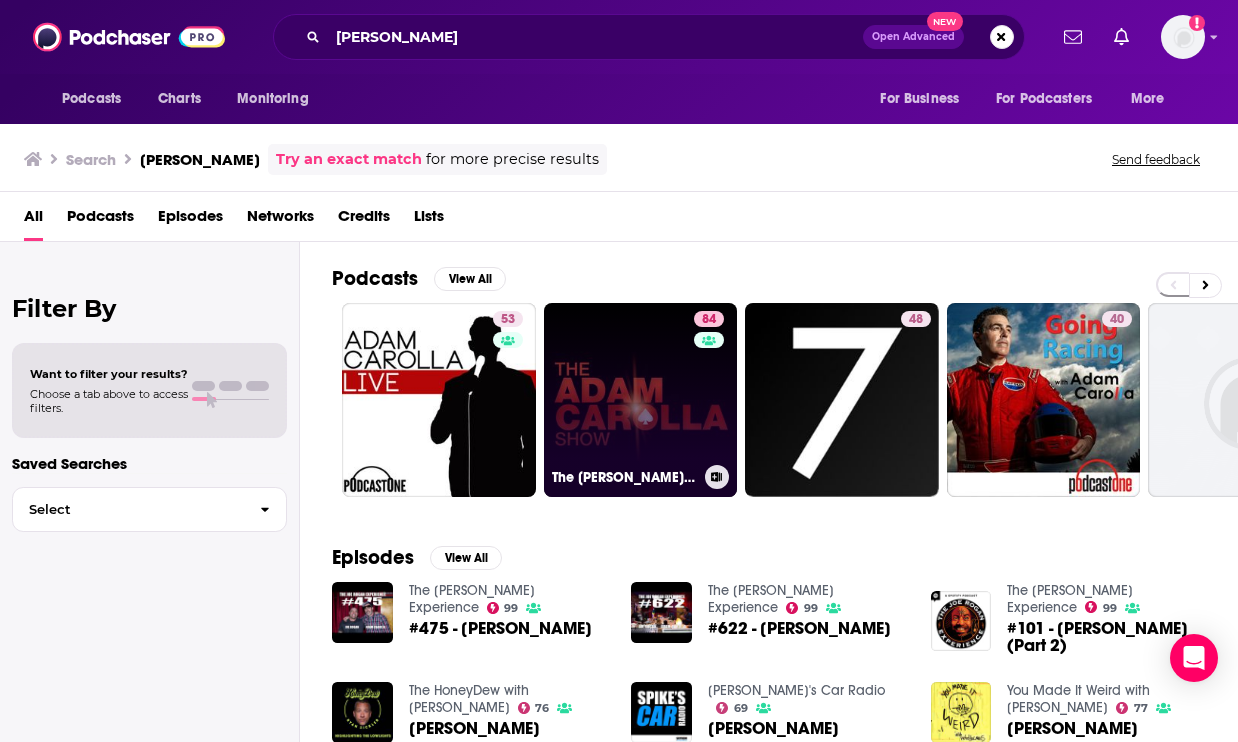 click on "The [PERSON_NAME] Show" at bounding box center (624, 477) 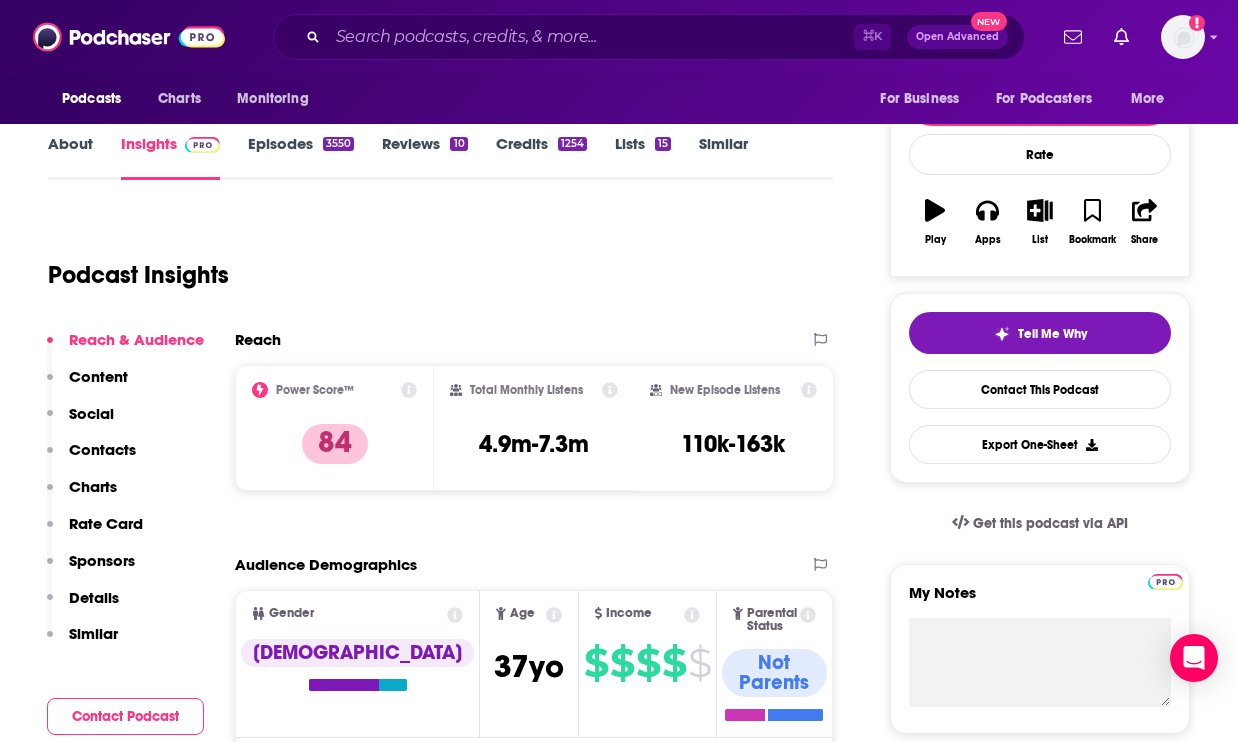 scroll, scrollTop: 0, scrollLeft: 0, axis: both 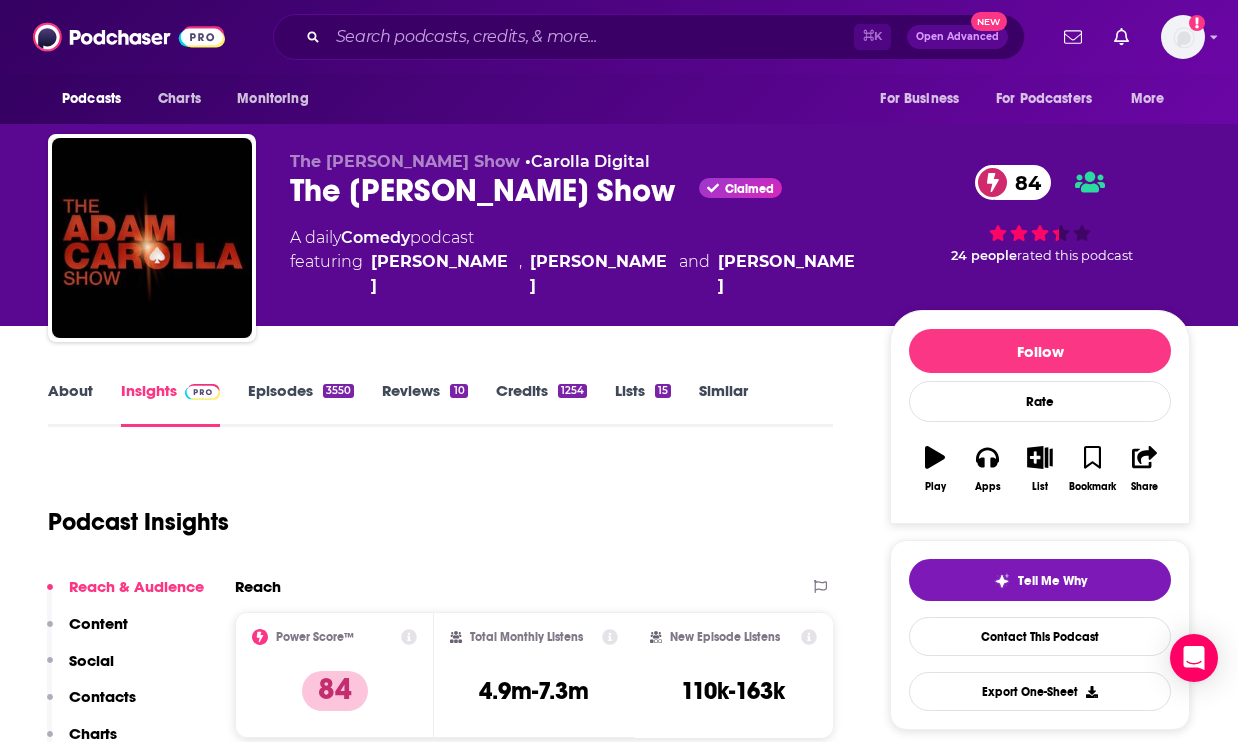 click on "About" at bounding box center (70, 404) 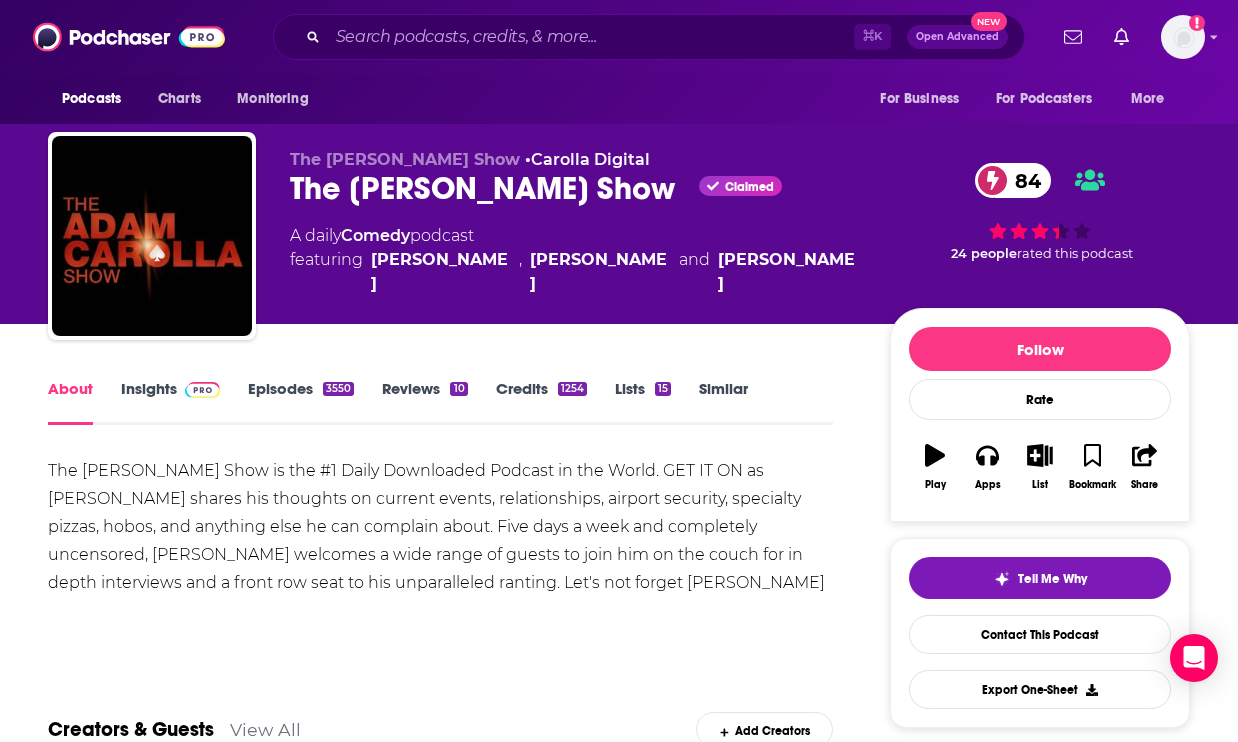scroll, scrollTop: 0, scrollLeft: 0, axis: both 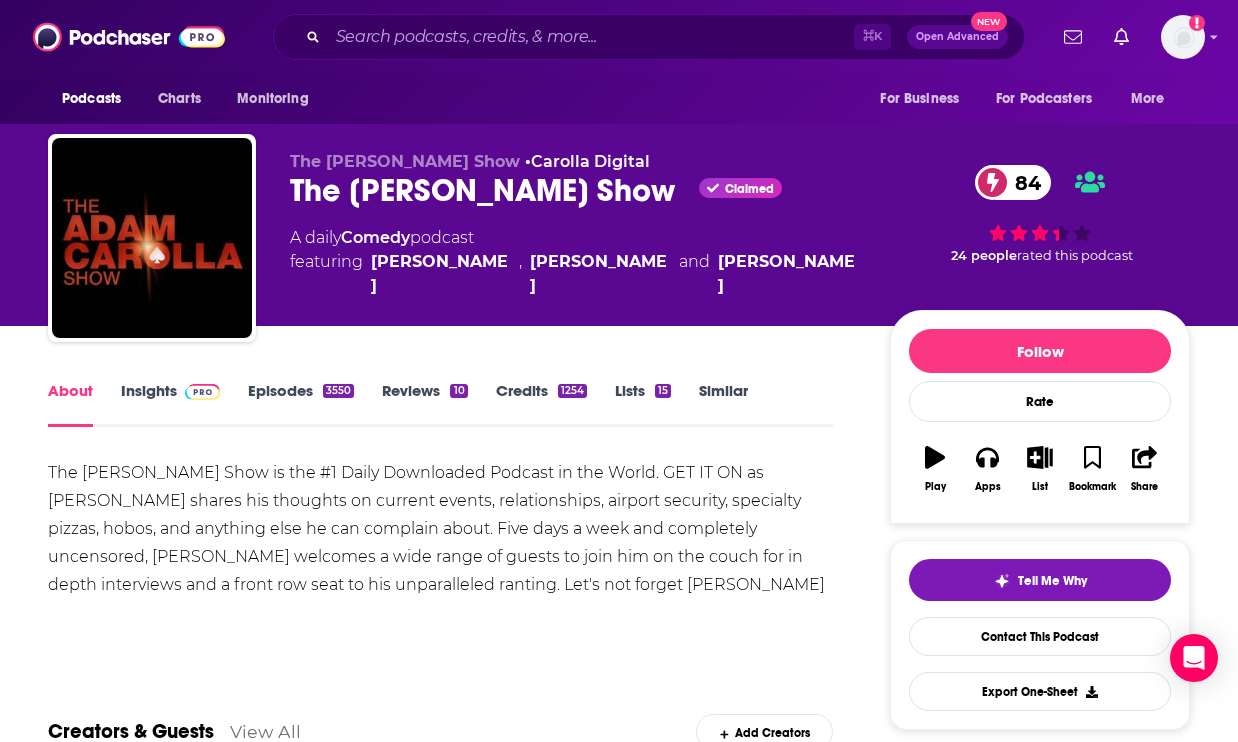 click on "Insights" at bounding box center (170, 404) 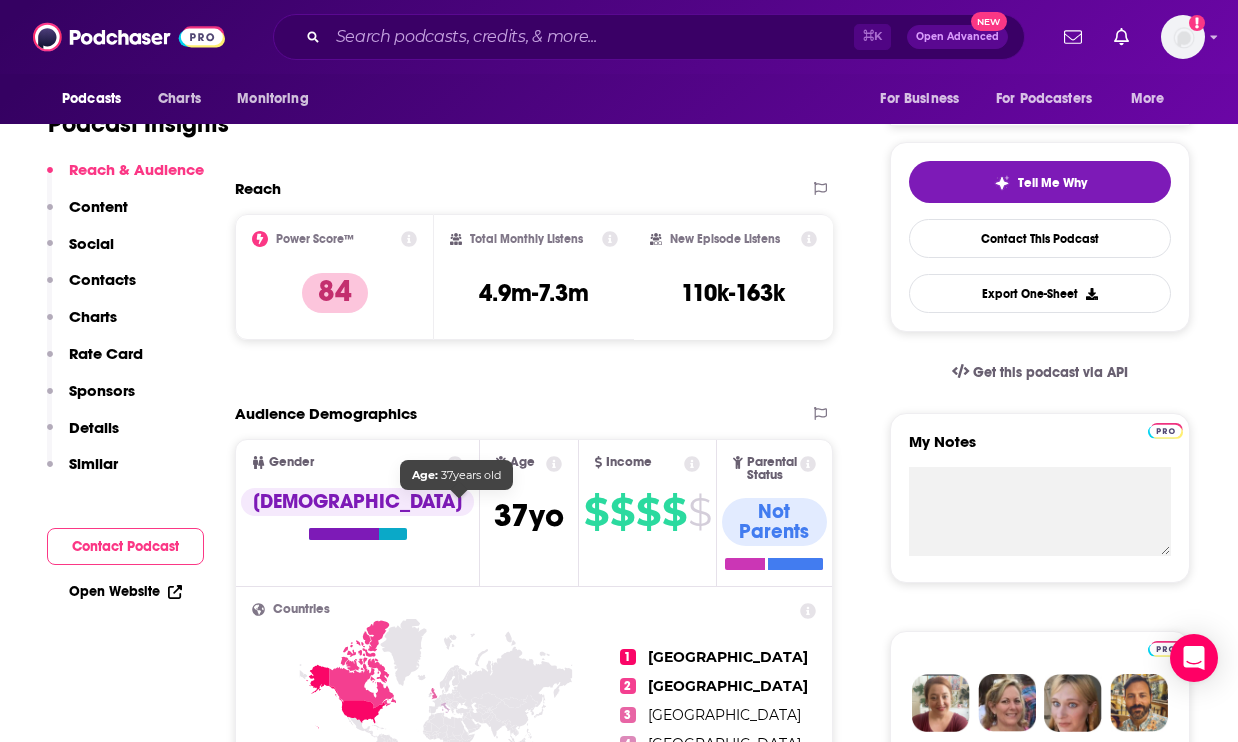 scroll, scrollTop: 396, scrollLeft: 0, axis: vertical 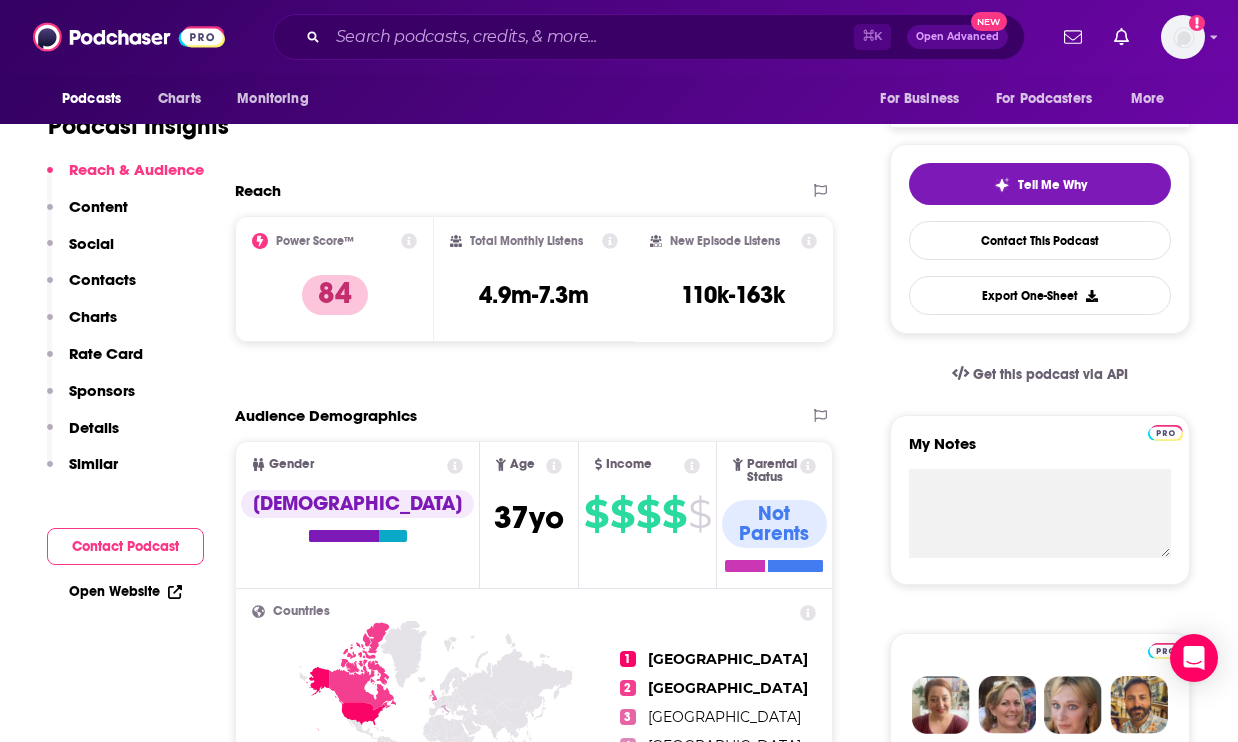 click 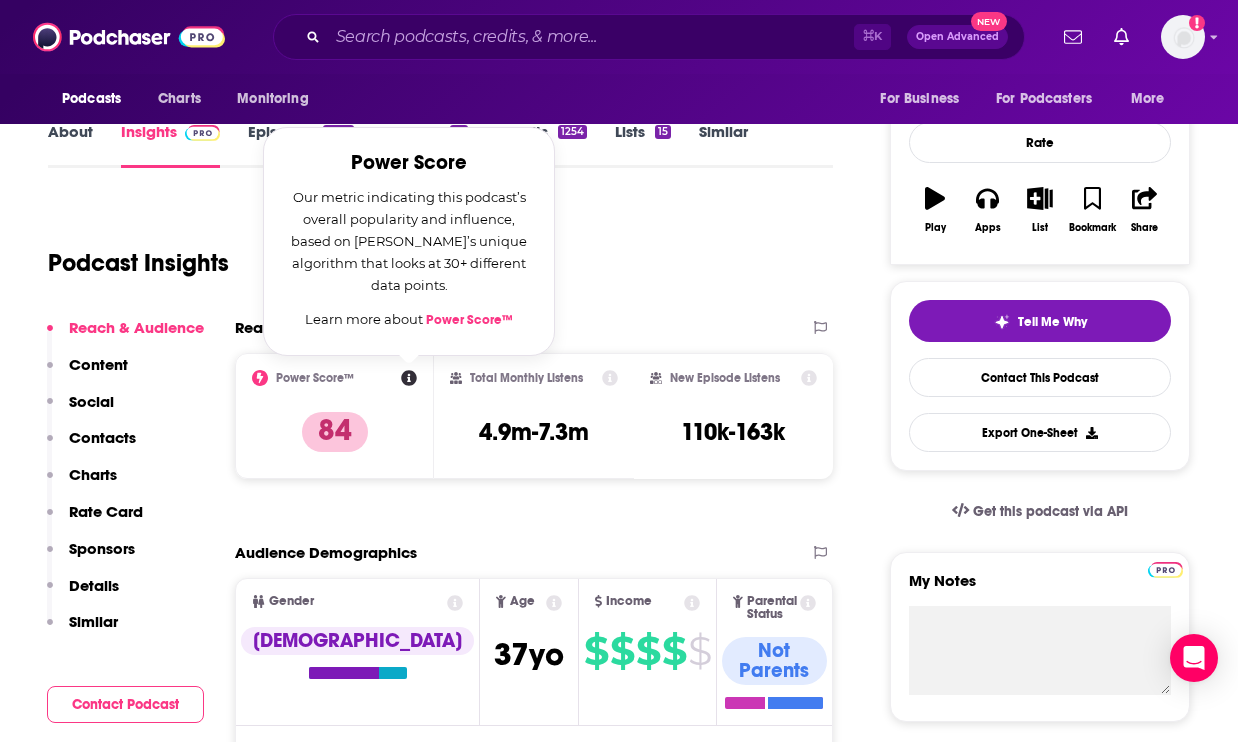 scroll, scrollTop: 256, scrollLeft: 0, axis: vertical 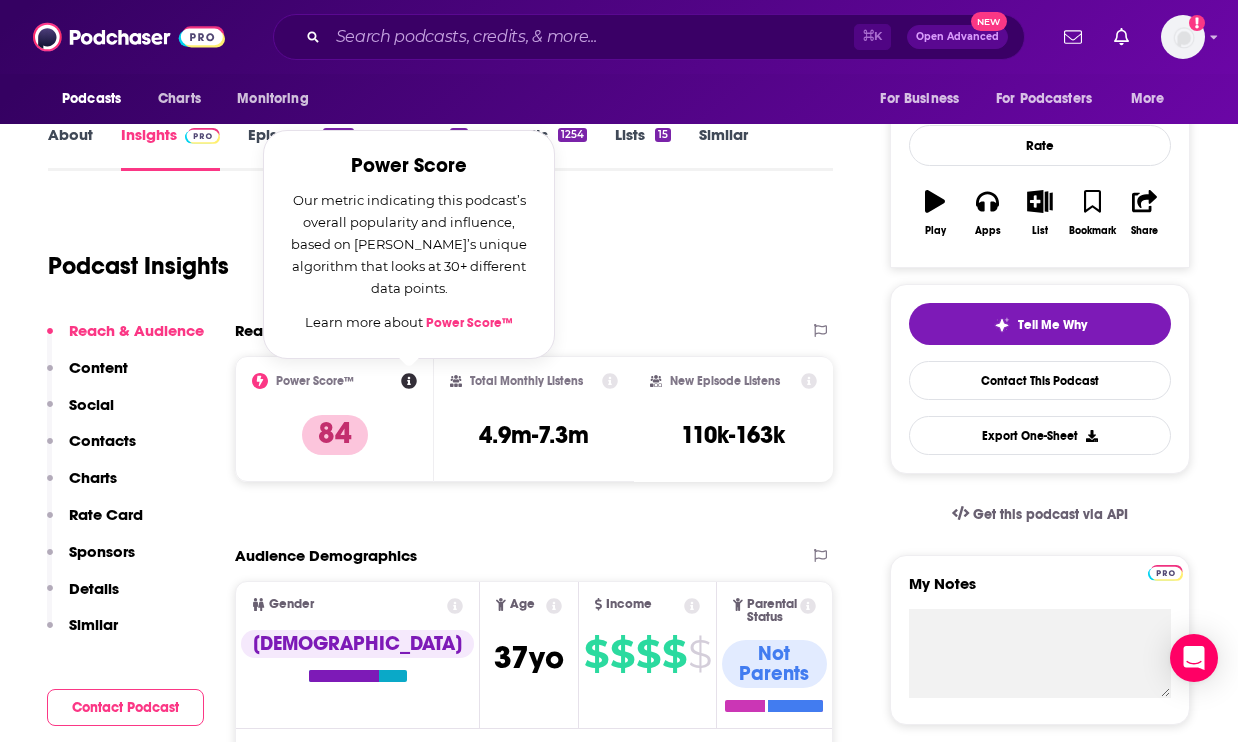 click on "Podcast Insights" at bounding box center (432, 254) 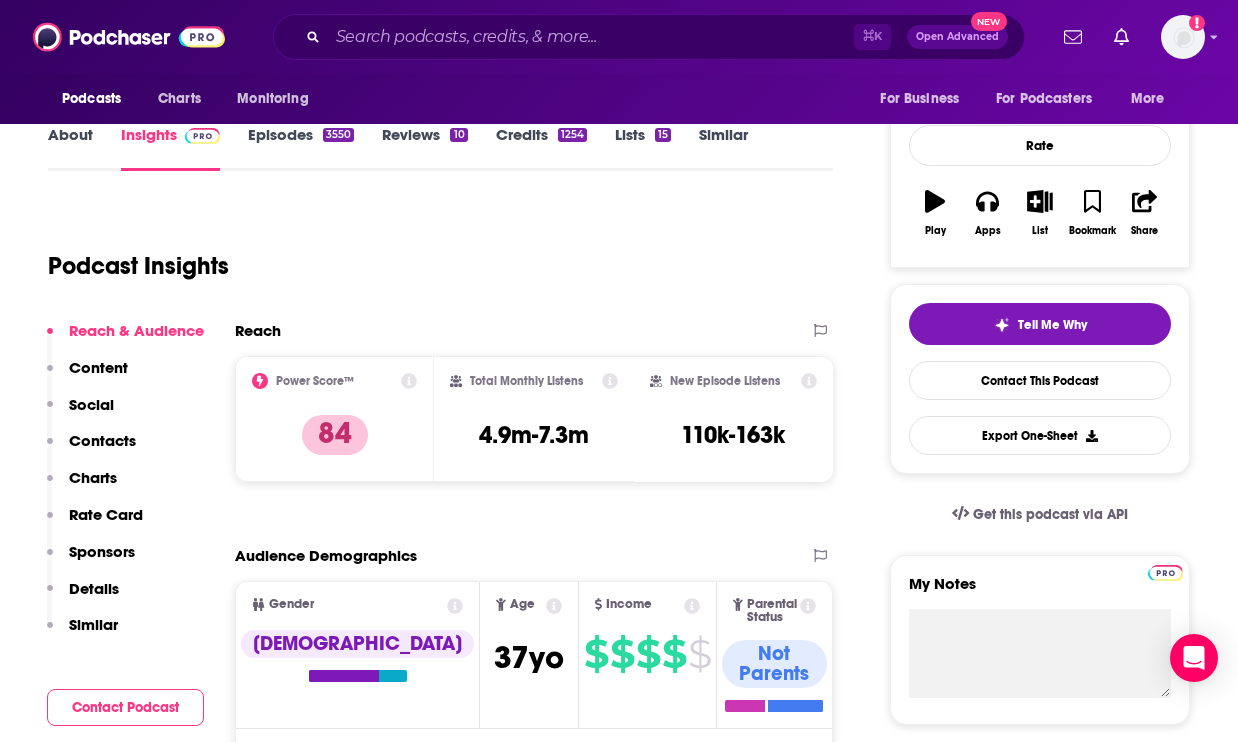 click on "Podcast Insights" at bounding box center (432, 254) 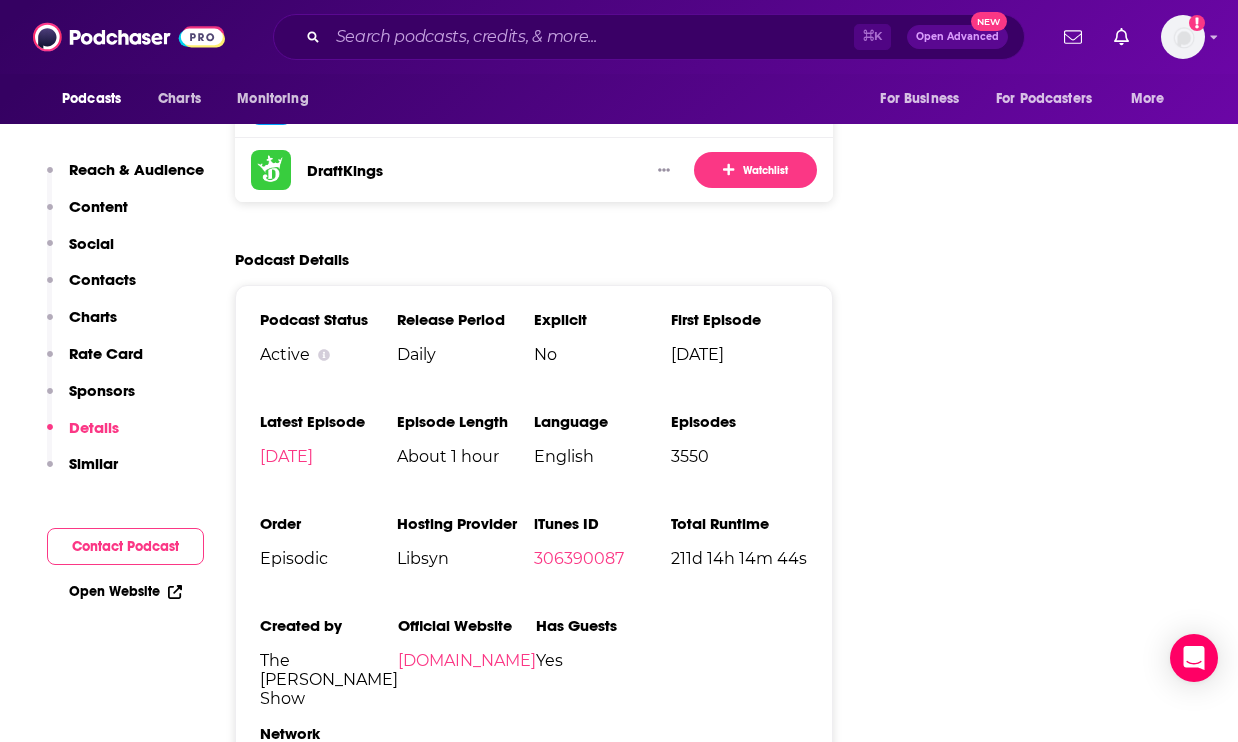 scroll, scrollTop: 3576, scrollLeft: 0, axis: vertical 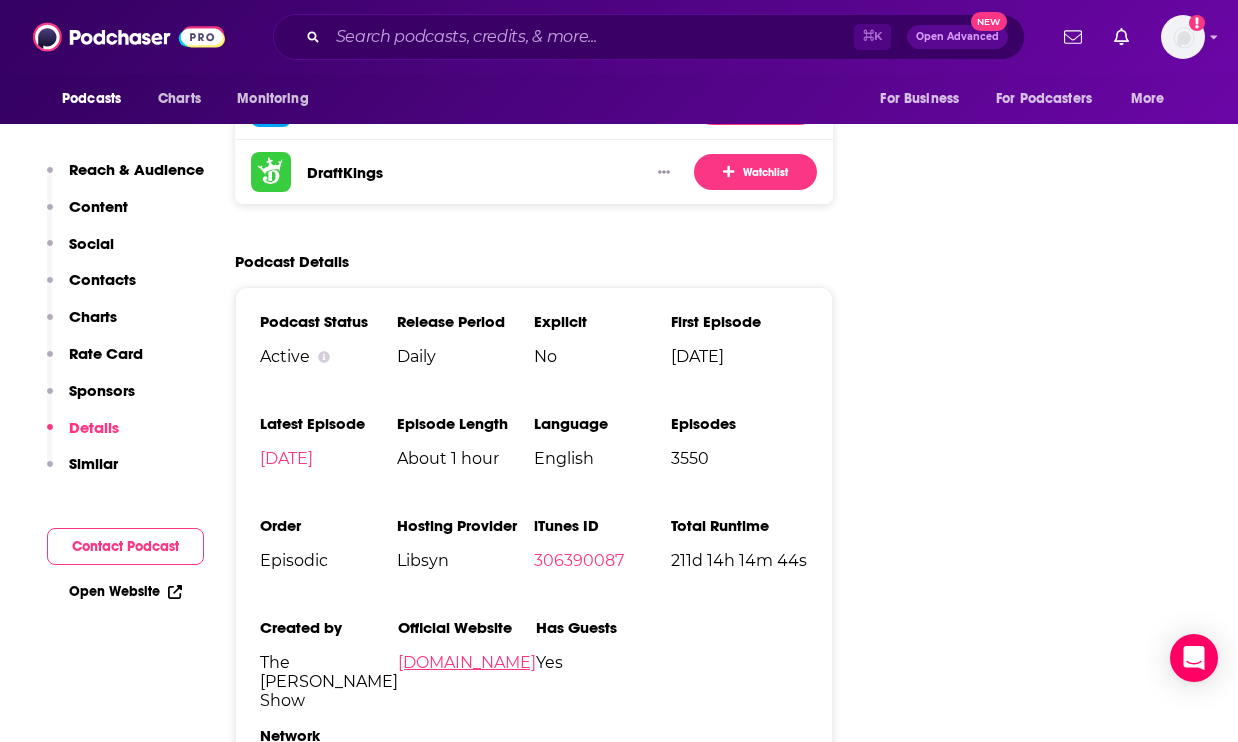 click on "[DOMAIN_NAME]" at bounding box center [467, 662] 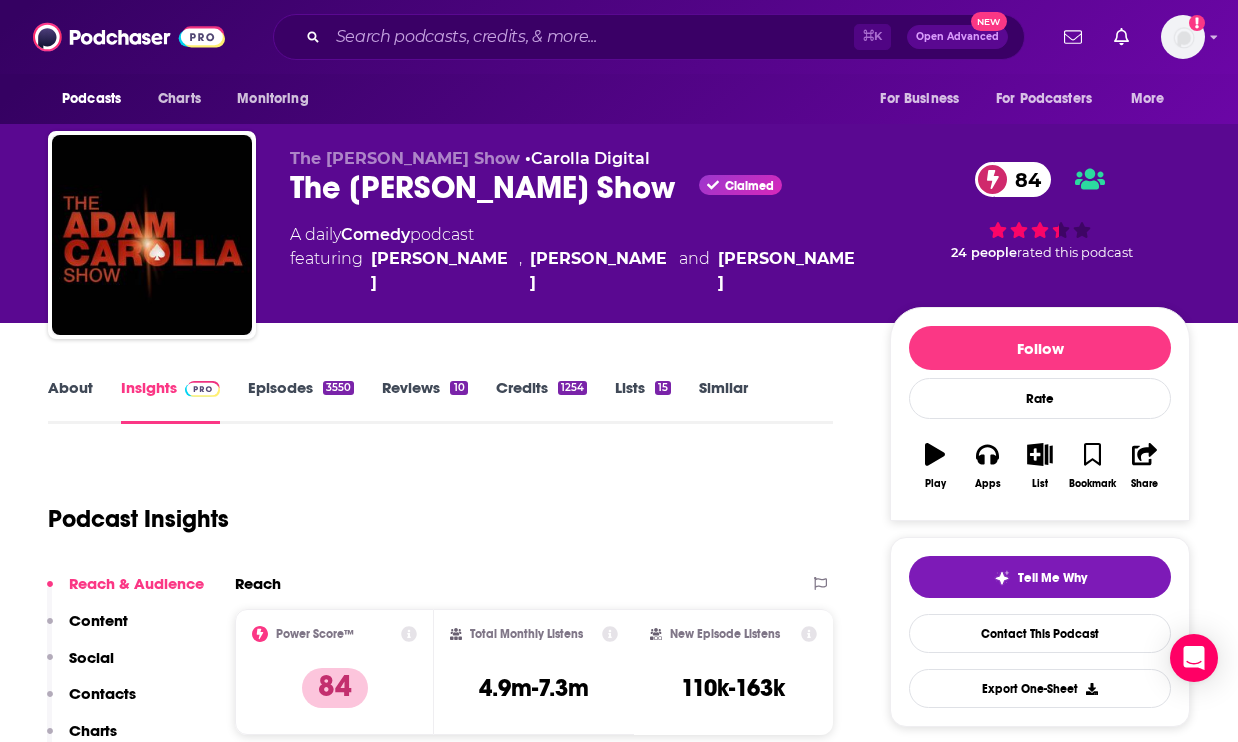scroll, scrollTop: 0, scrollLeft: 0, axis: both 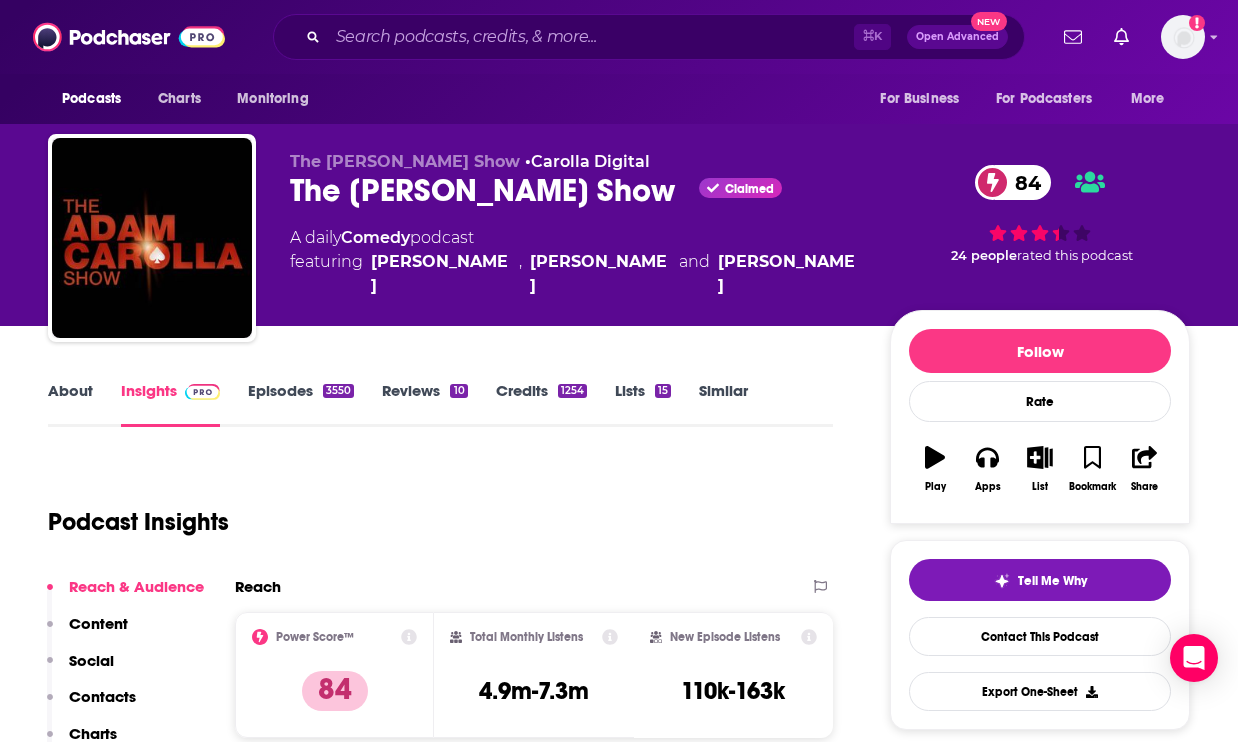 click on "Episodes 3550" at bounding box center (301, 404) 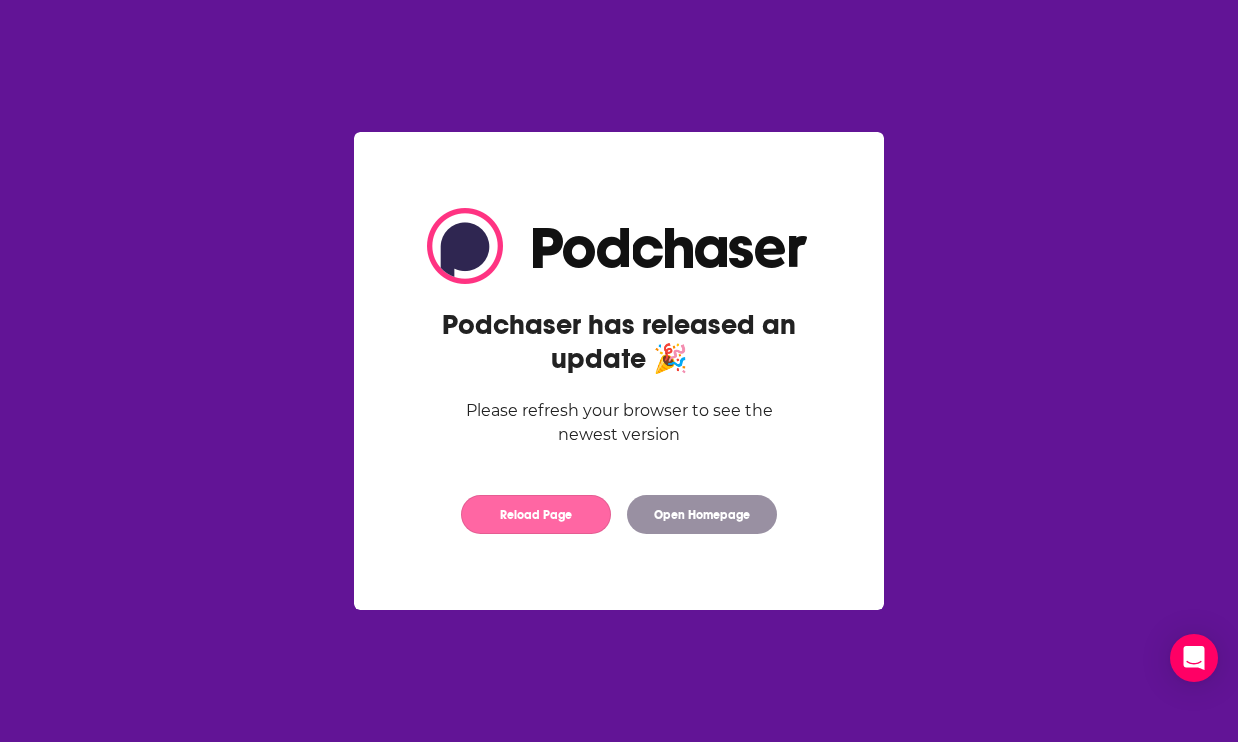 click on "Reload Page" at bounding box center (536, 514) 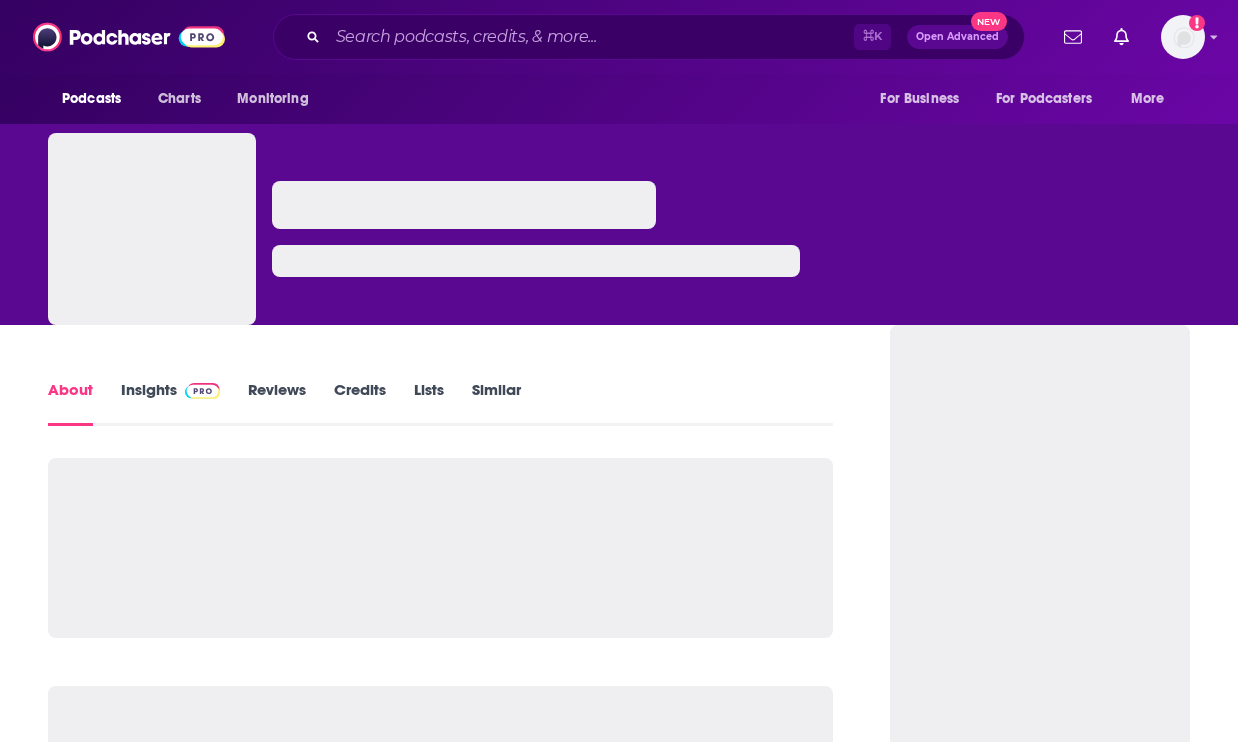 scroll, scrollTop: 0, scrollLeft: 0, axis: both 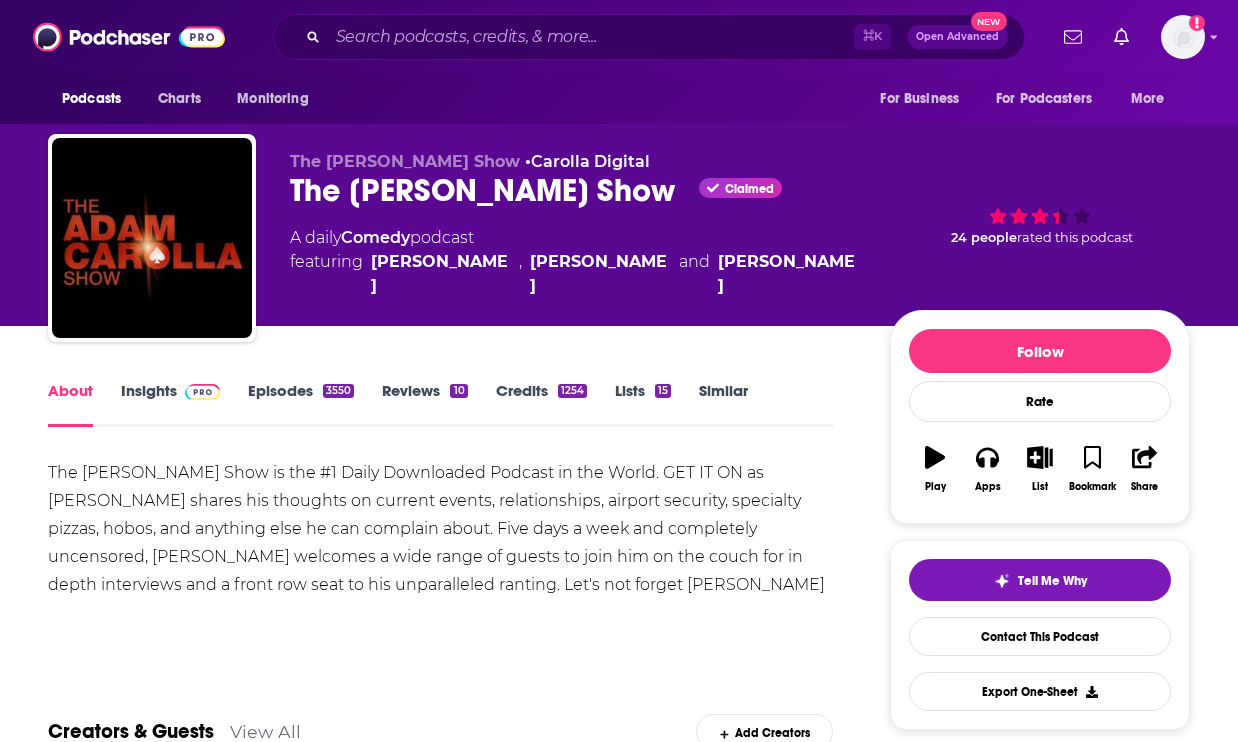 click on "Episodes 3550" at bounding box center (301, 404) 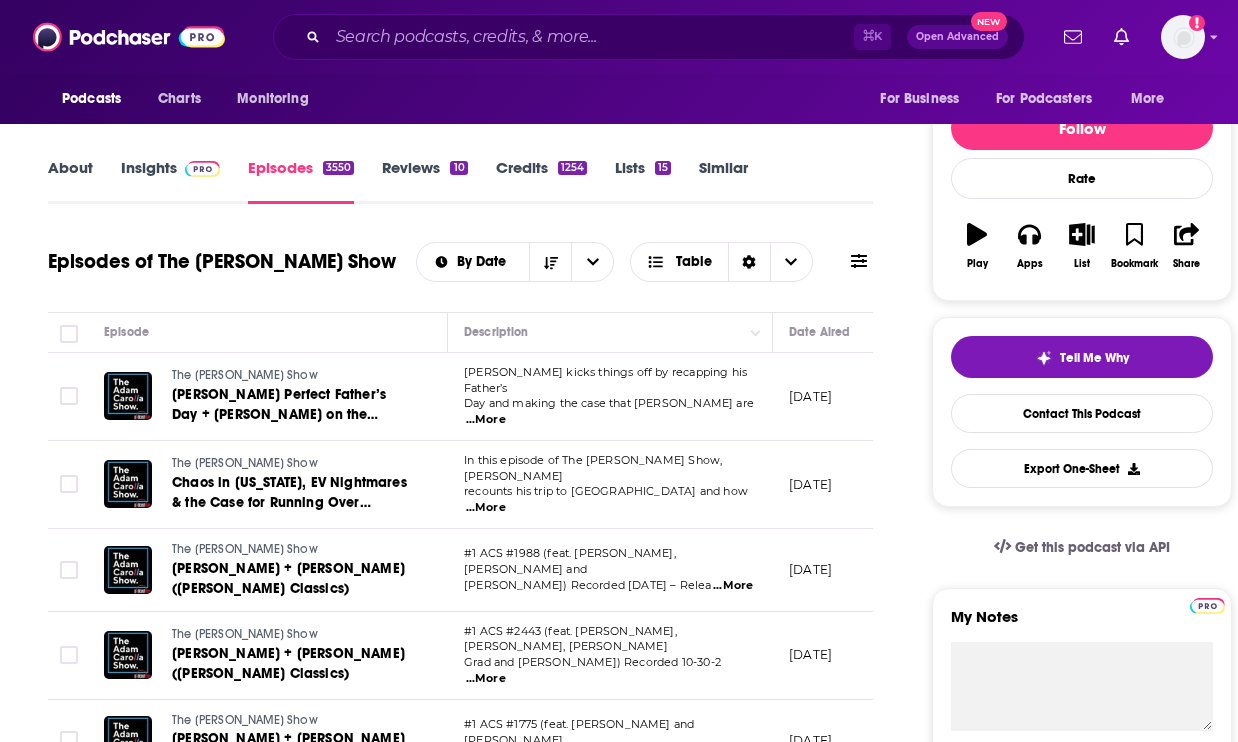 scroll, scrollTop: 0, scrollLeft: 0, axis: both 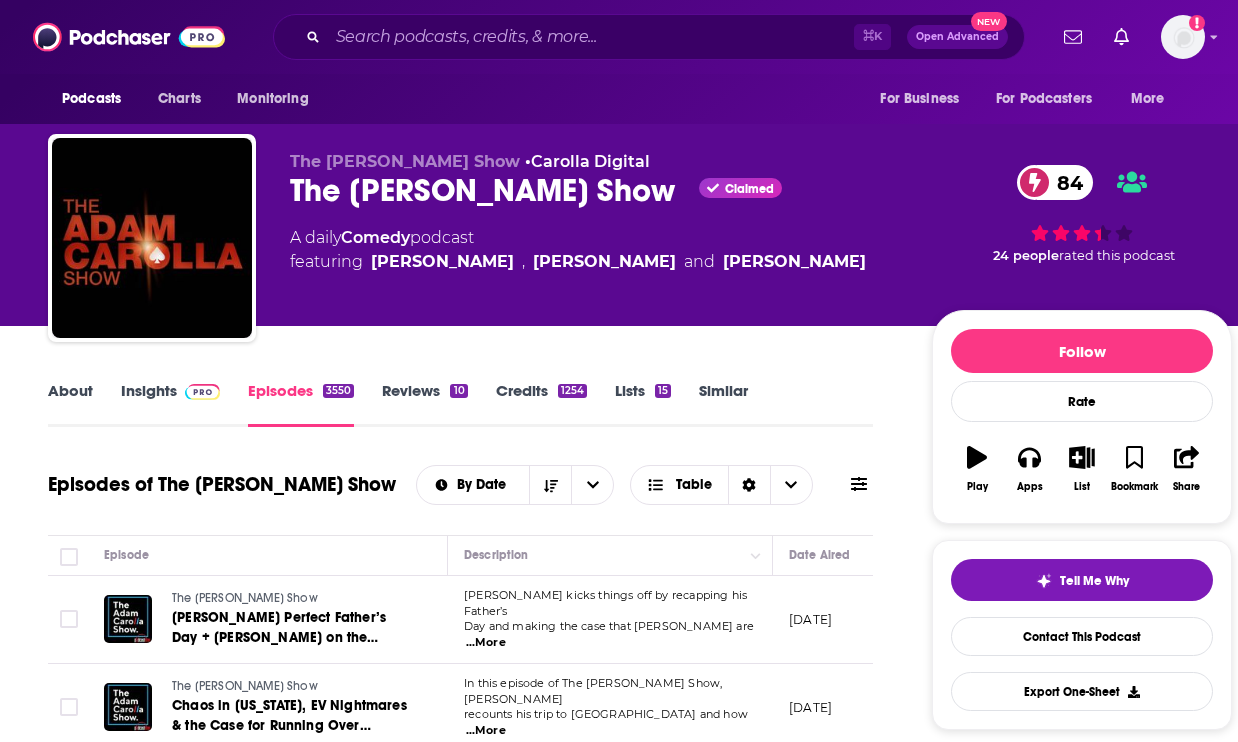 click on "The [PERSON_NAME] Show" at bounding box center [405, 161] 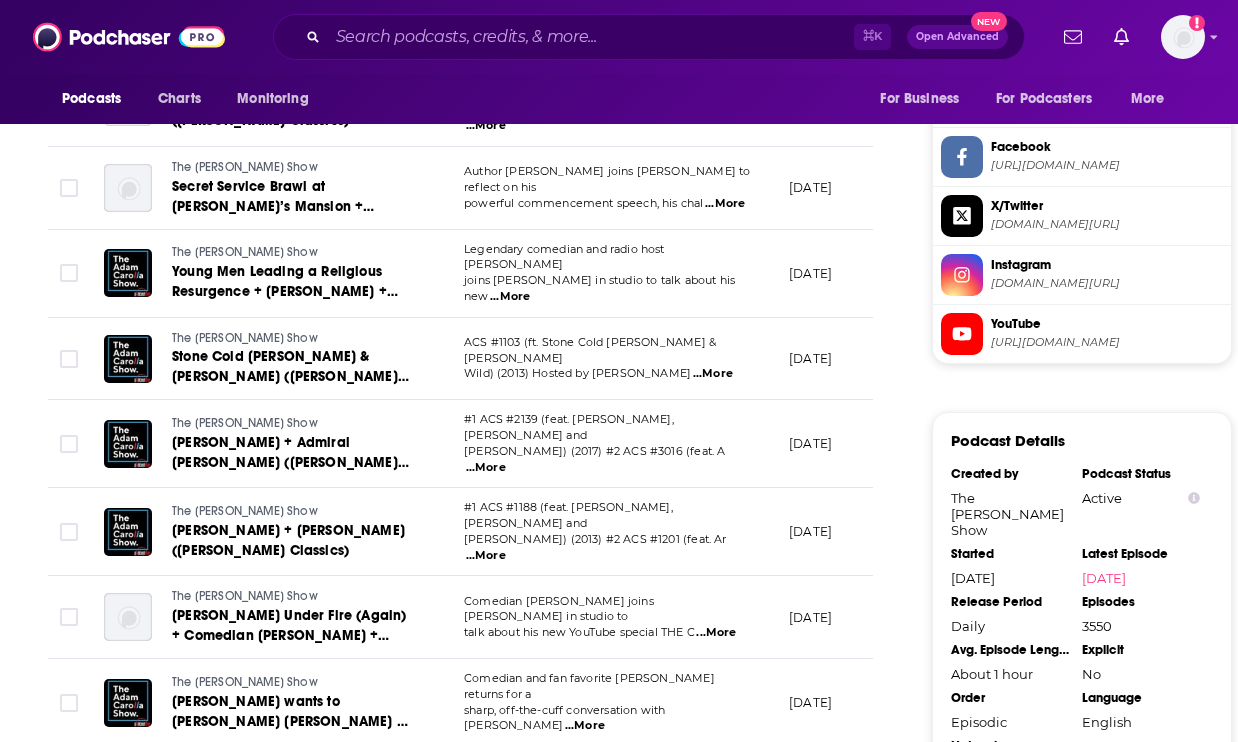 scroll, scrollTop: 2032, scrollLeft: 0, axis: vertical 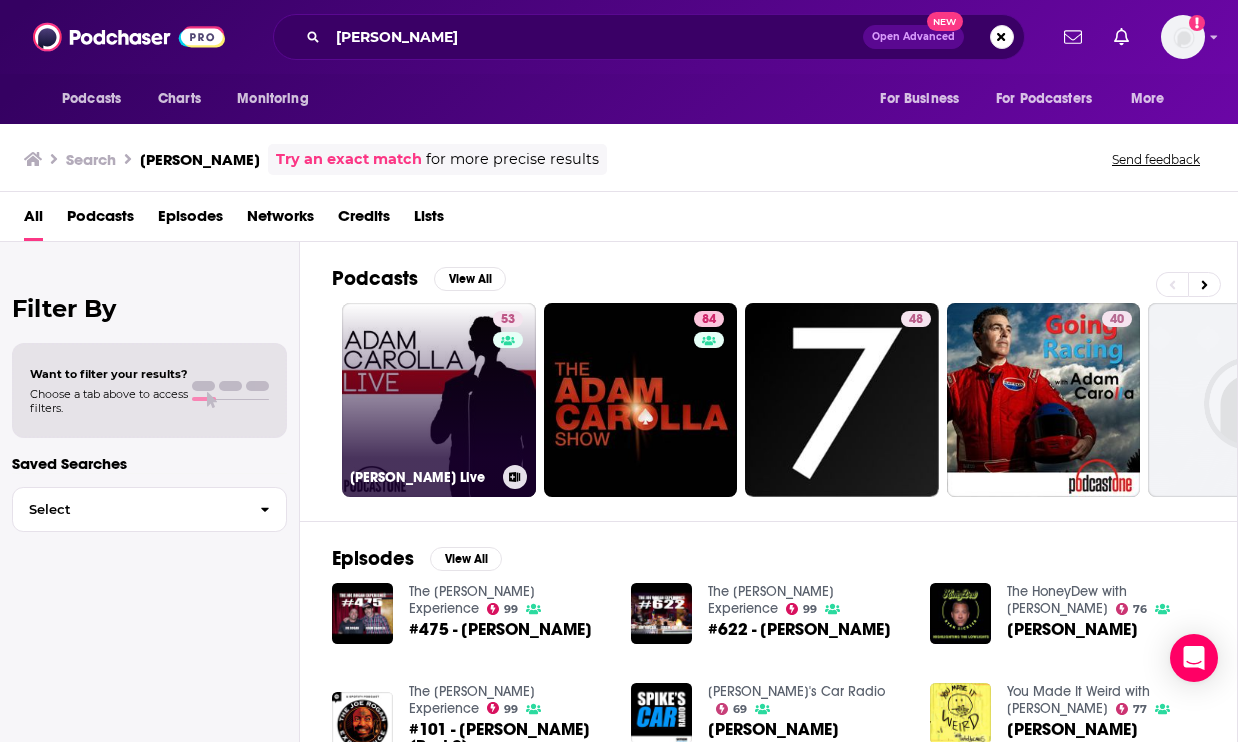 click on "53 [PERSON_NAME] Live" at bounding box center [439, 400] 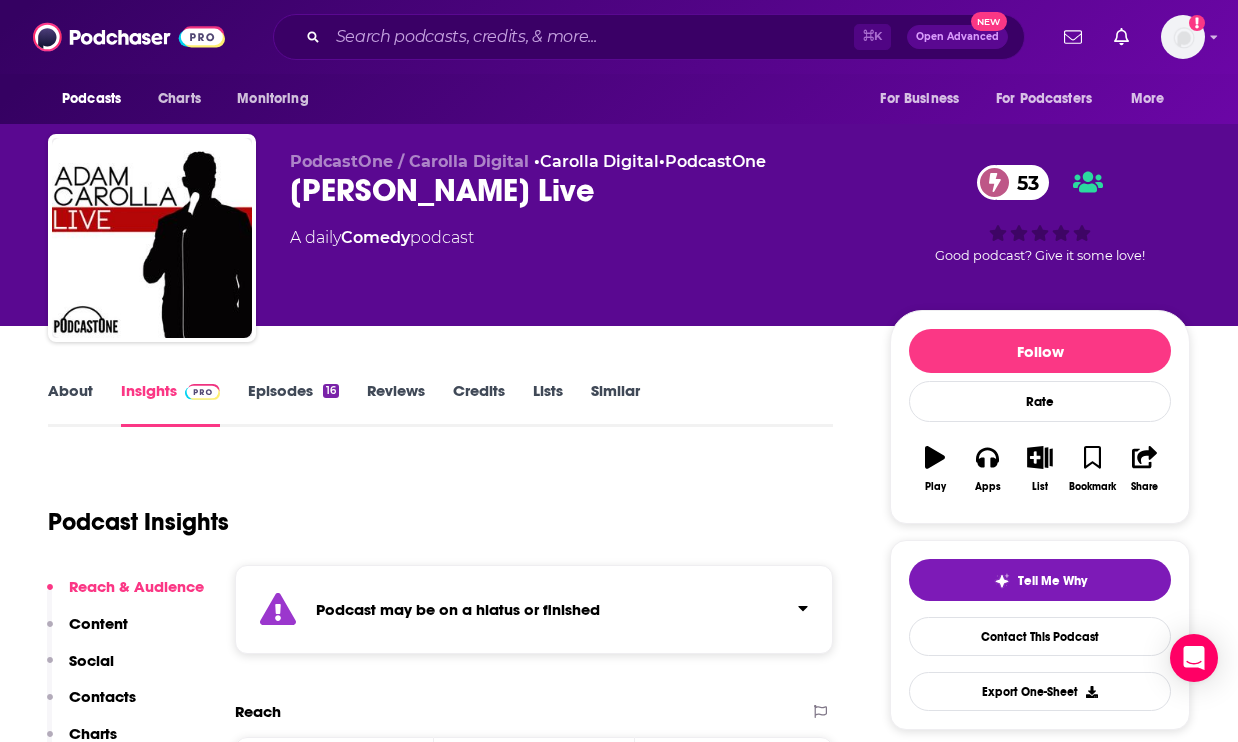 scroll, scrollTop: 9, scrollLeft: 0, axis: vertical 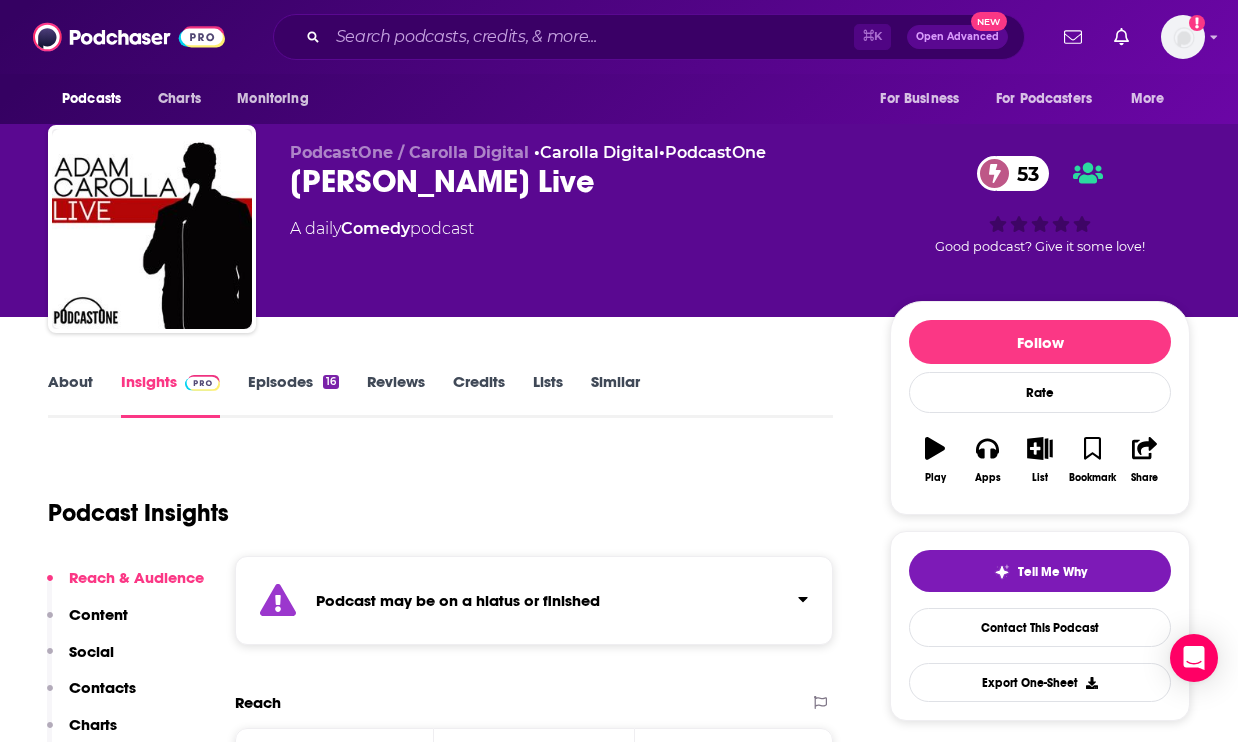 click on "Episodes 16" at bounding box center (293, 395) 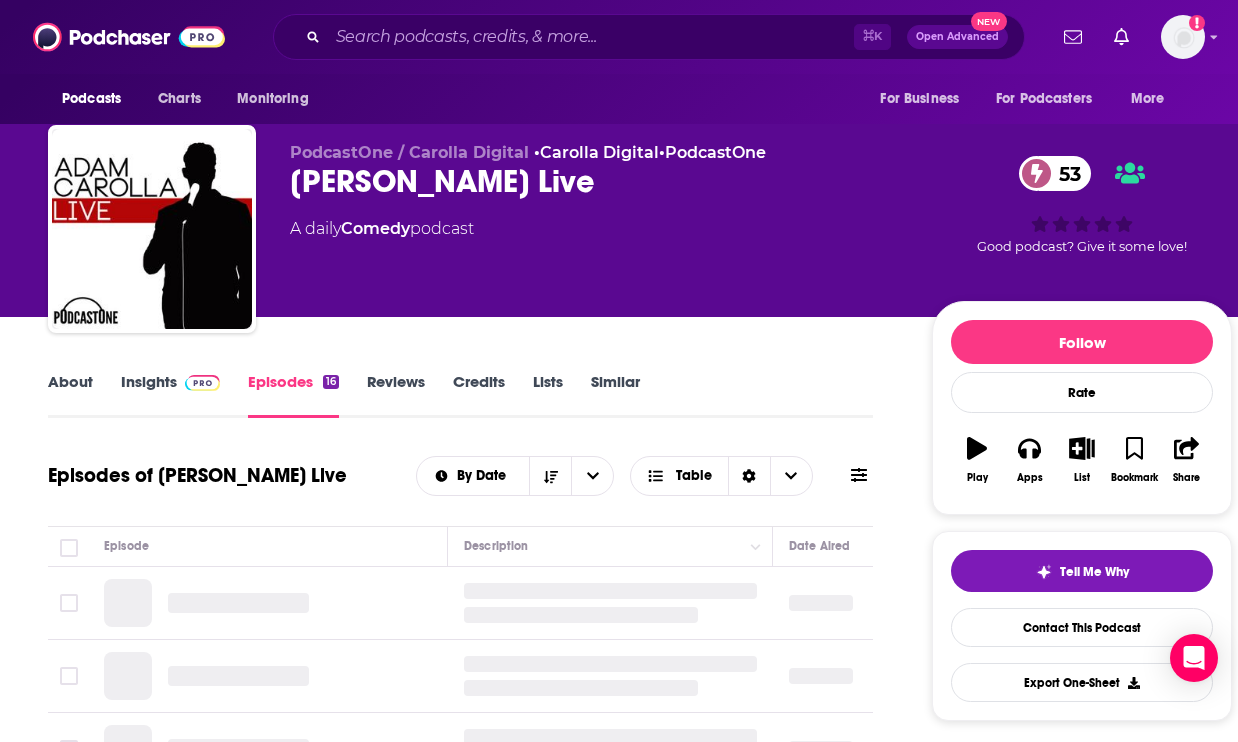 scroll, scrollTop: 0, scrollLeft: 0, axis: both 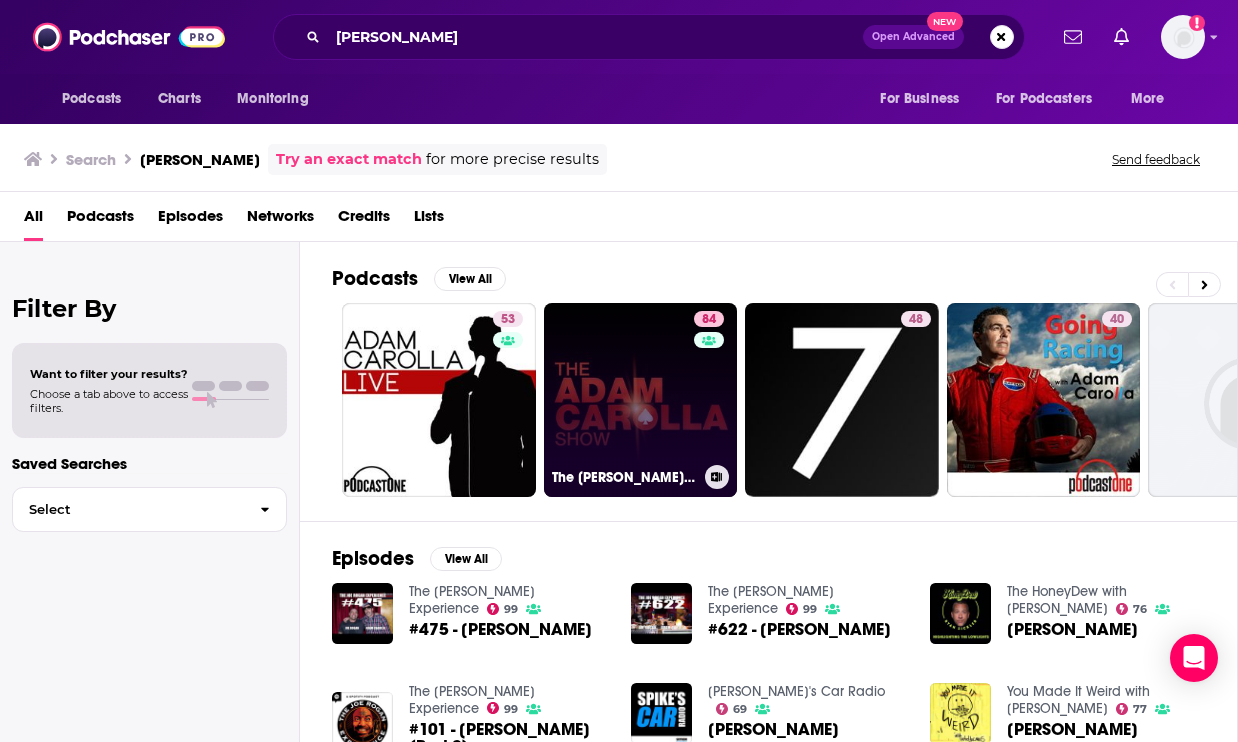 click on "84 The [PERSON_NAME] Show" at bounding box center (641, 400) 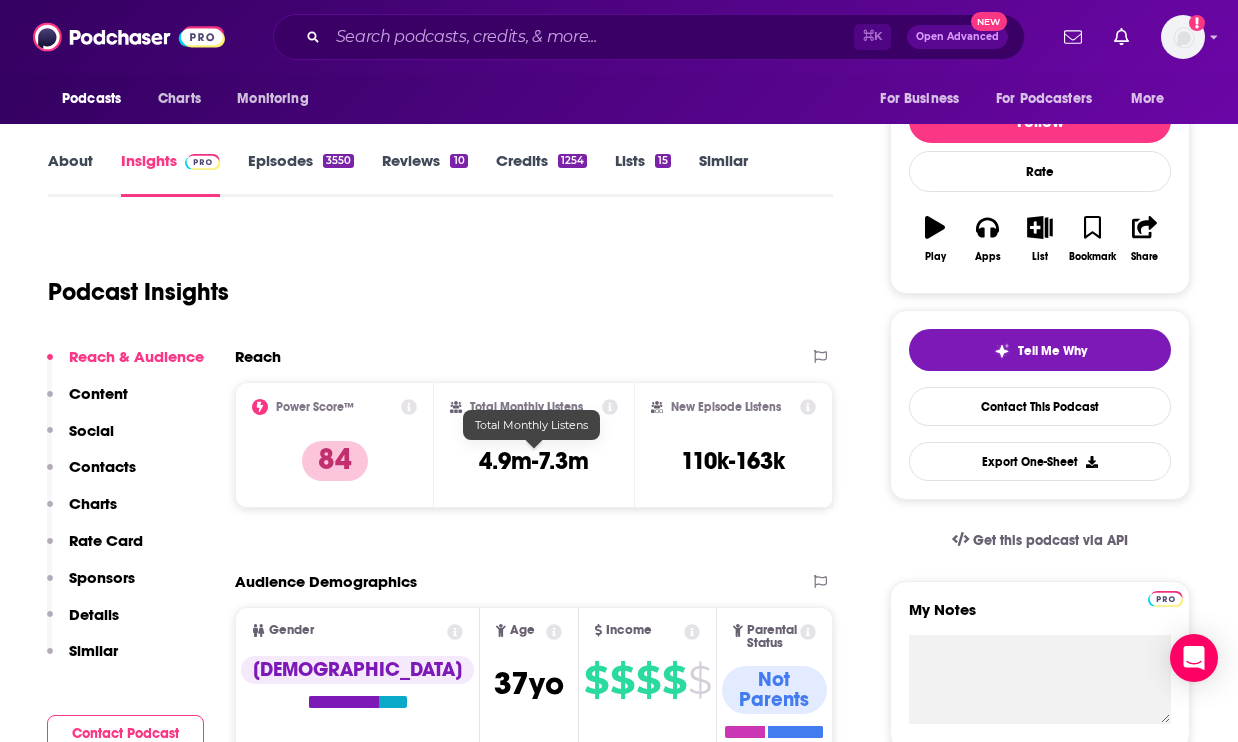 scroll, scrollTop: 231, scrollLeft: 0, axis: vertical 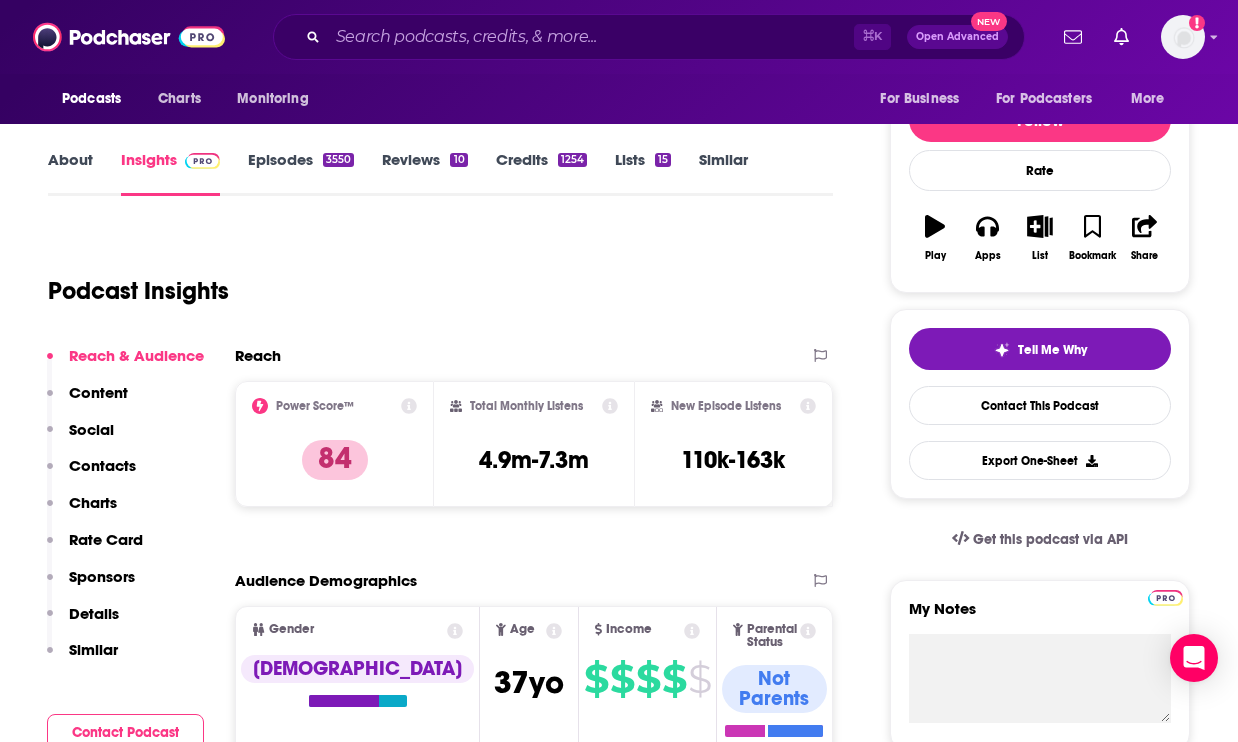 click 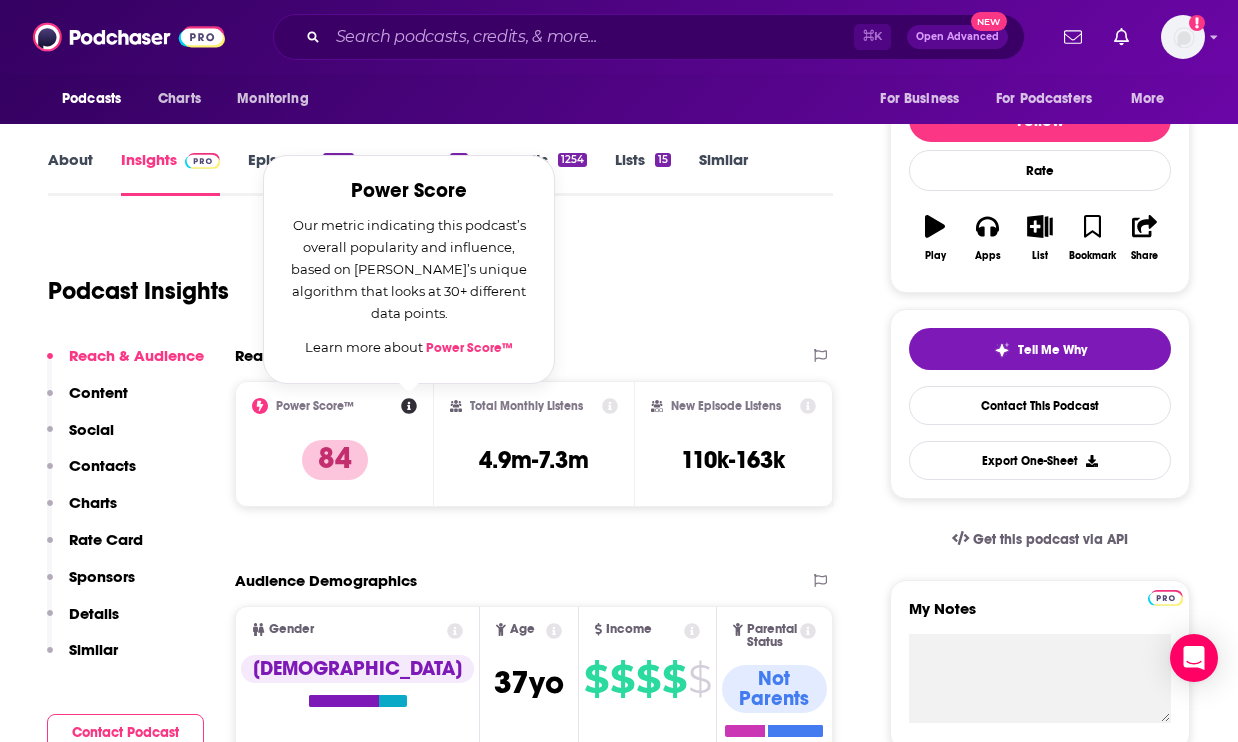 click on "Power Score™" at bounding box center (469, 348) 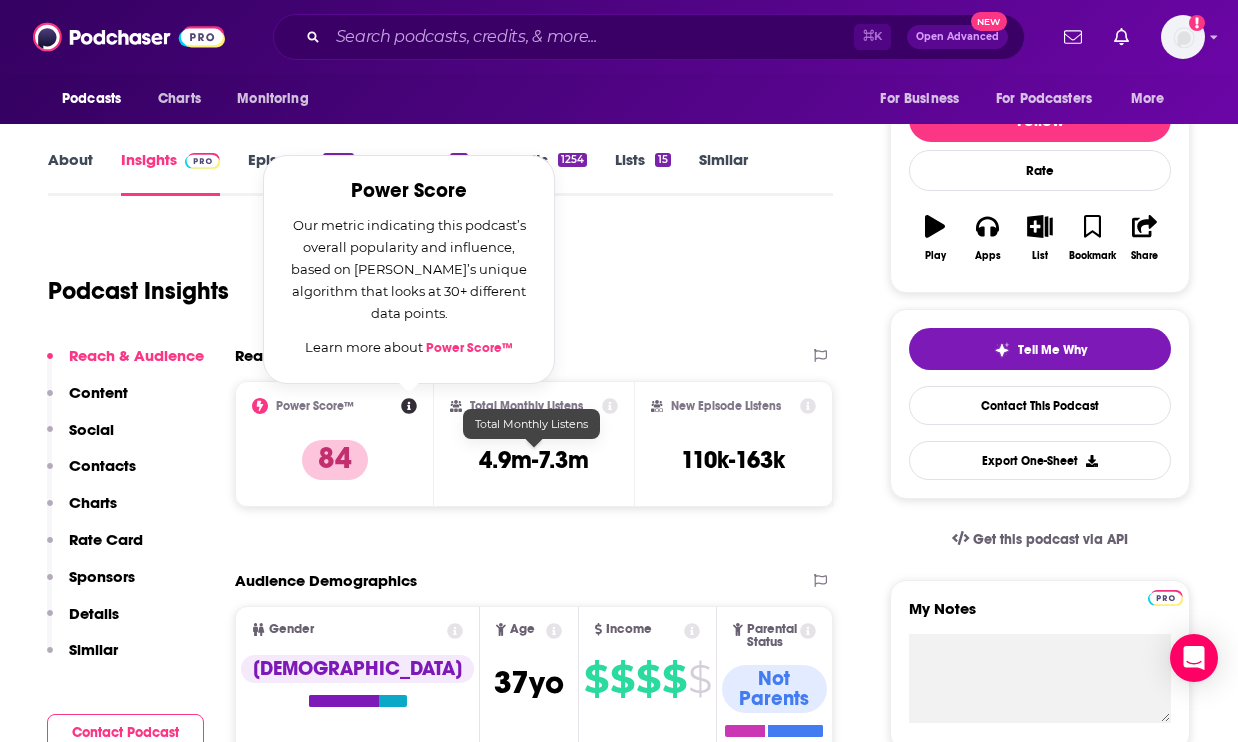 click on "4.9m-7.3m" at bounding box center [534, 460] 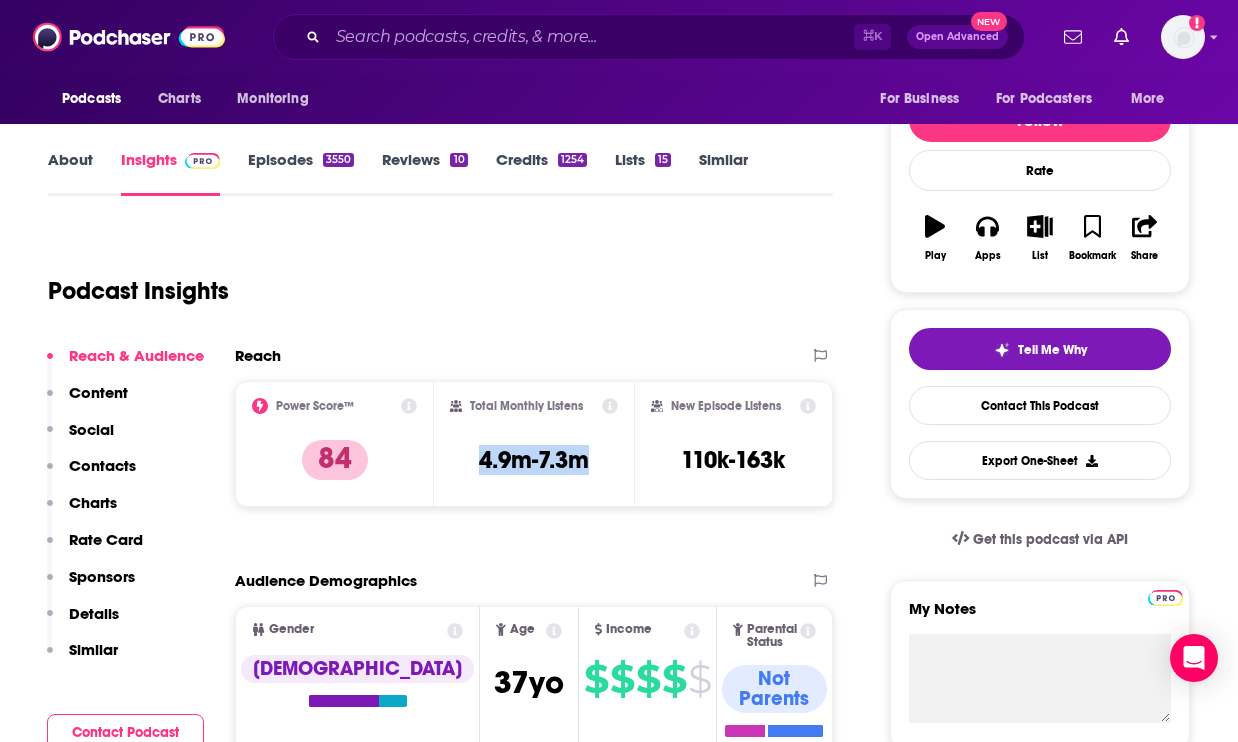 drag, startPoint x: 590, startPoint y: 465, endPoint x: 472, endPoint y: 461, distance: 118.06778 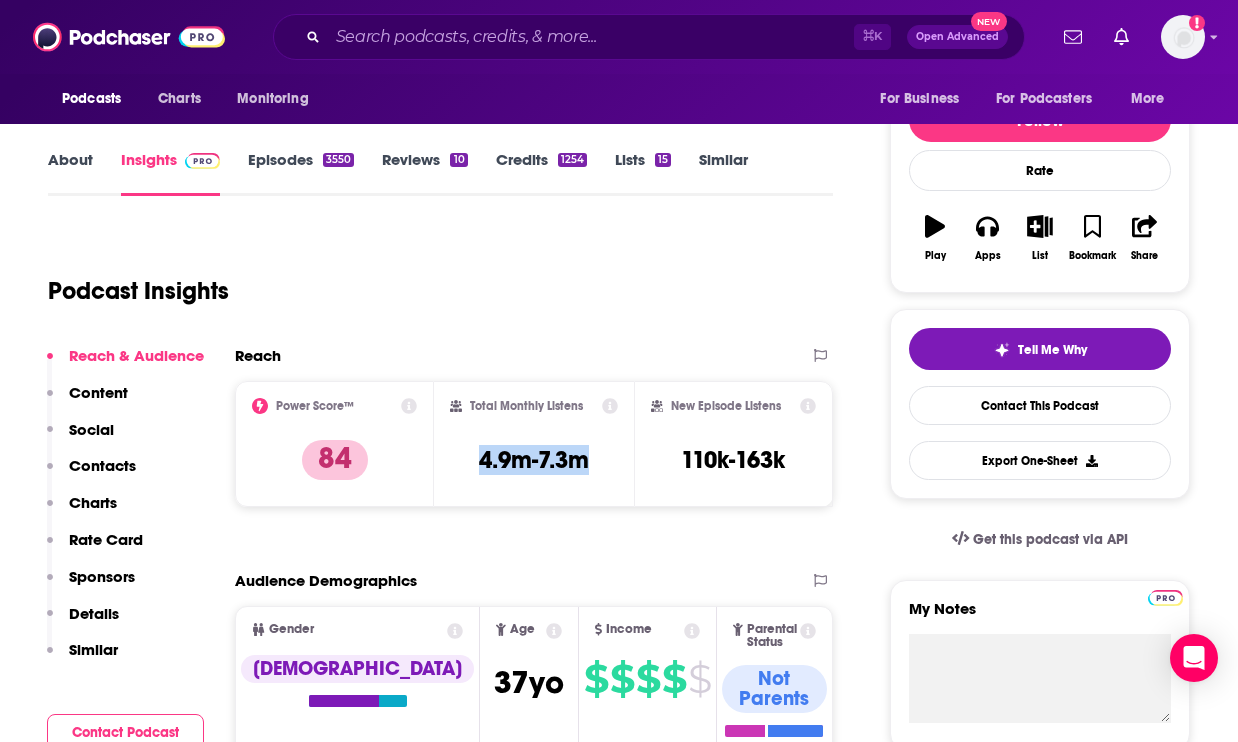 copy on "4.9m-7.3m" 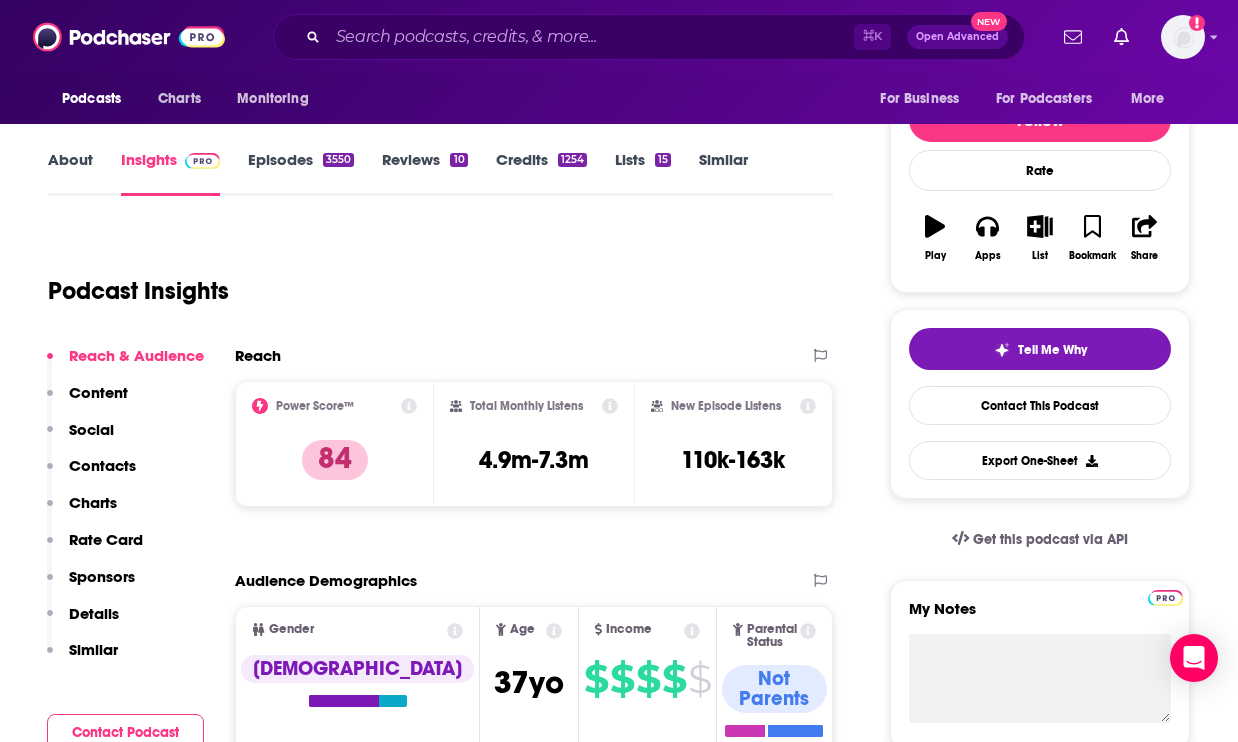 click 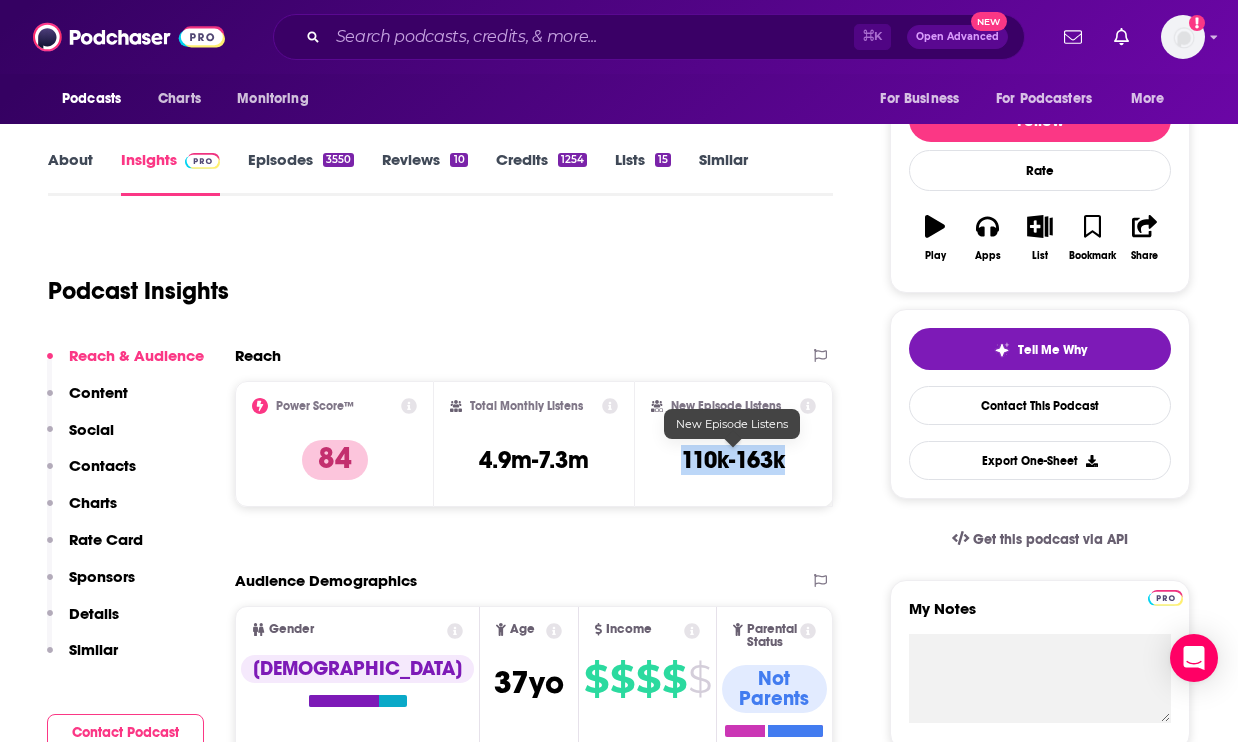 drag, startPoint x: 764, startPoint y: 465, endPoint x: 682, endPoint y: 460, distance: 82.1523 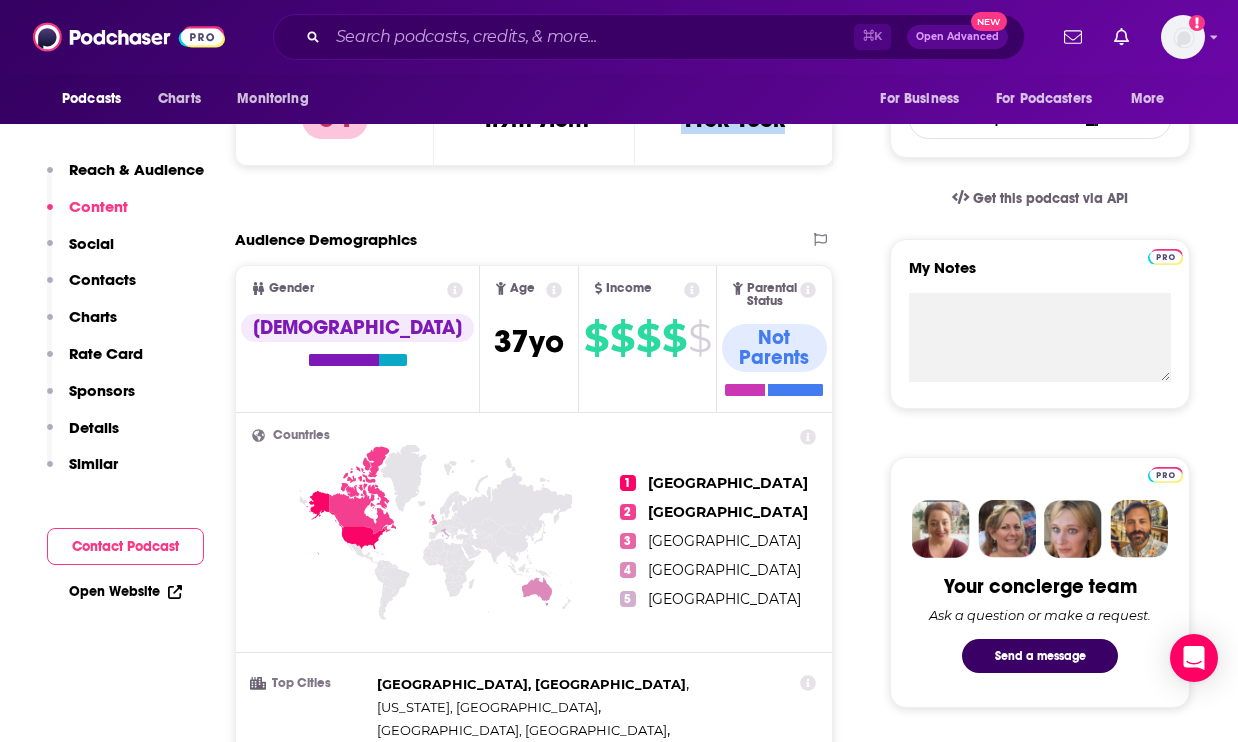 scroll, scrollTop: 0, scrollLeft: 0, axis: both 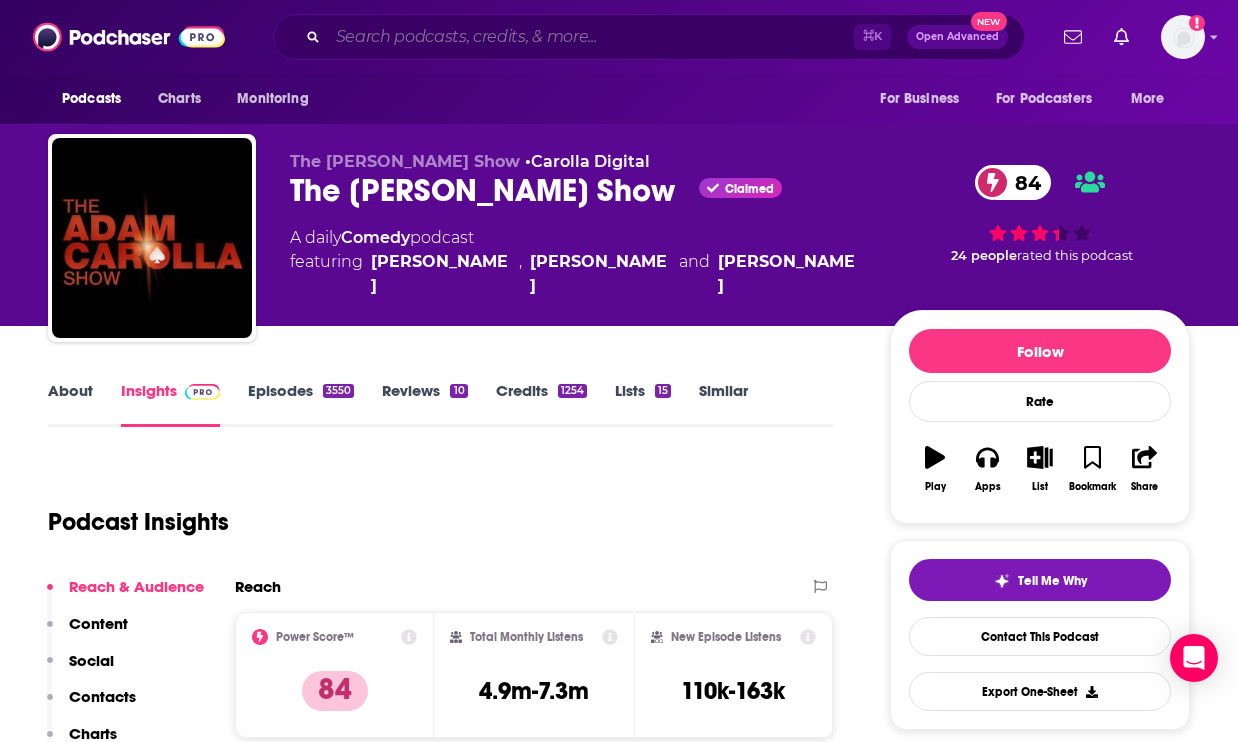 click at bounding box center (591, 37) 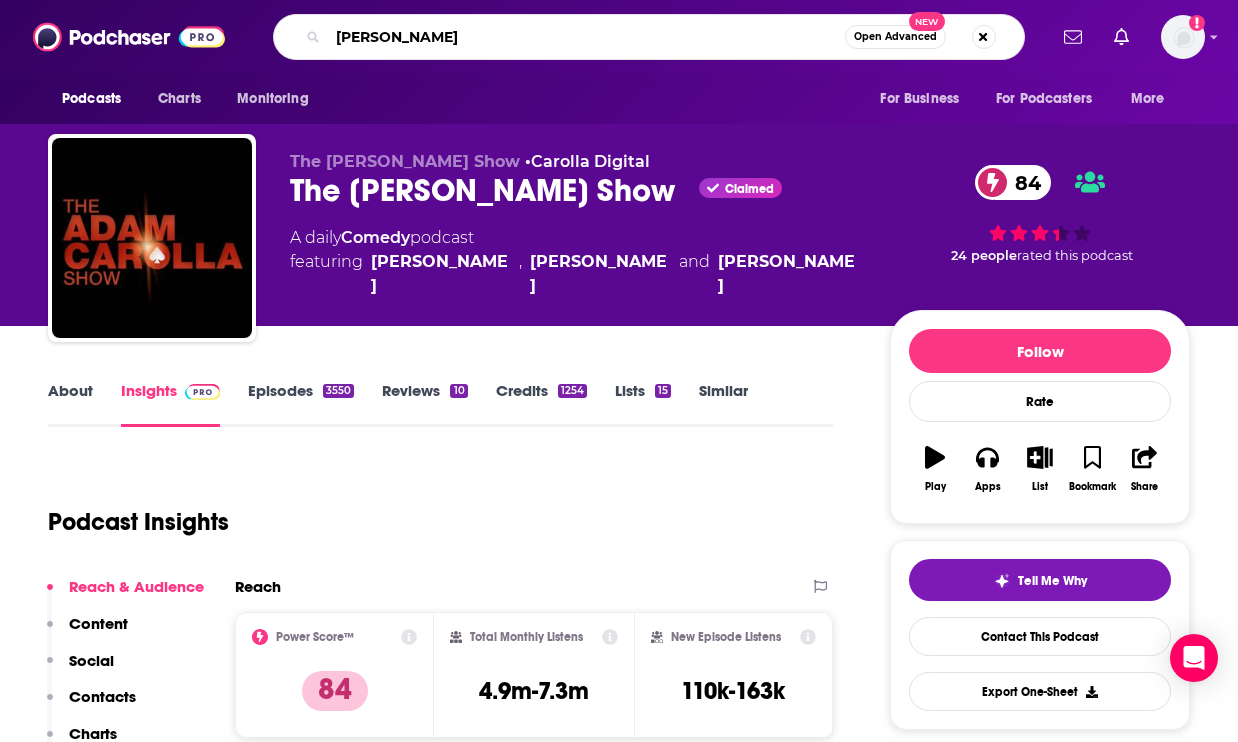 type on "[PERSON_NAME]" 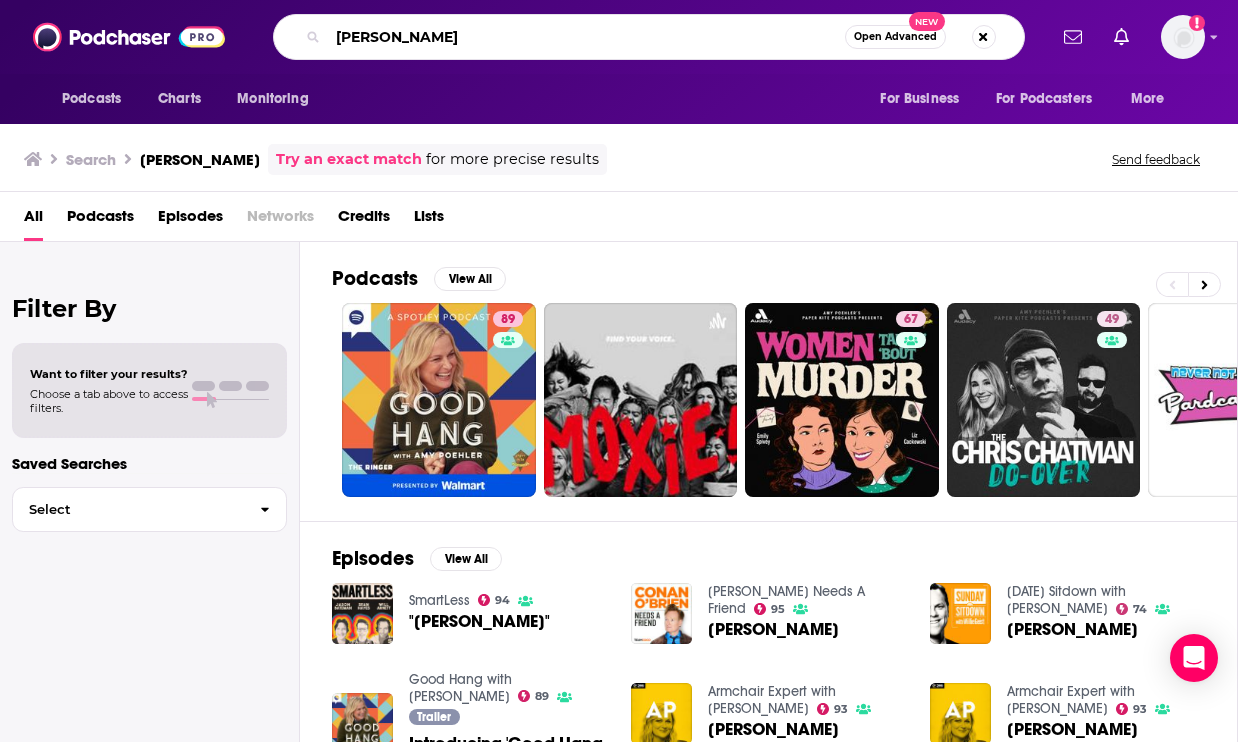 drag, startPoint x: 434, startPoint y: 40, endPoint x: 319, endPoint y: 40, distance: 115 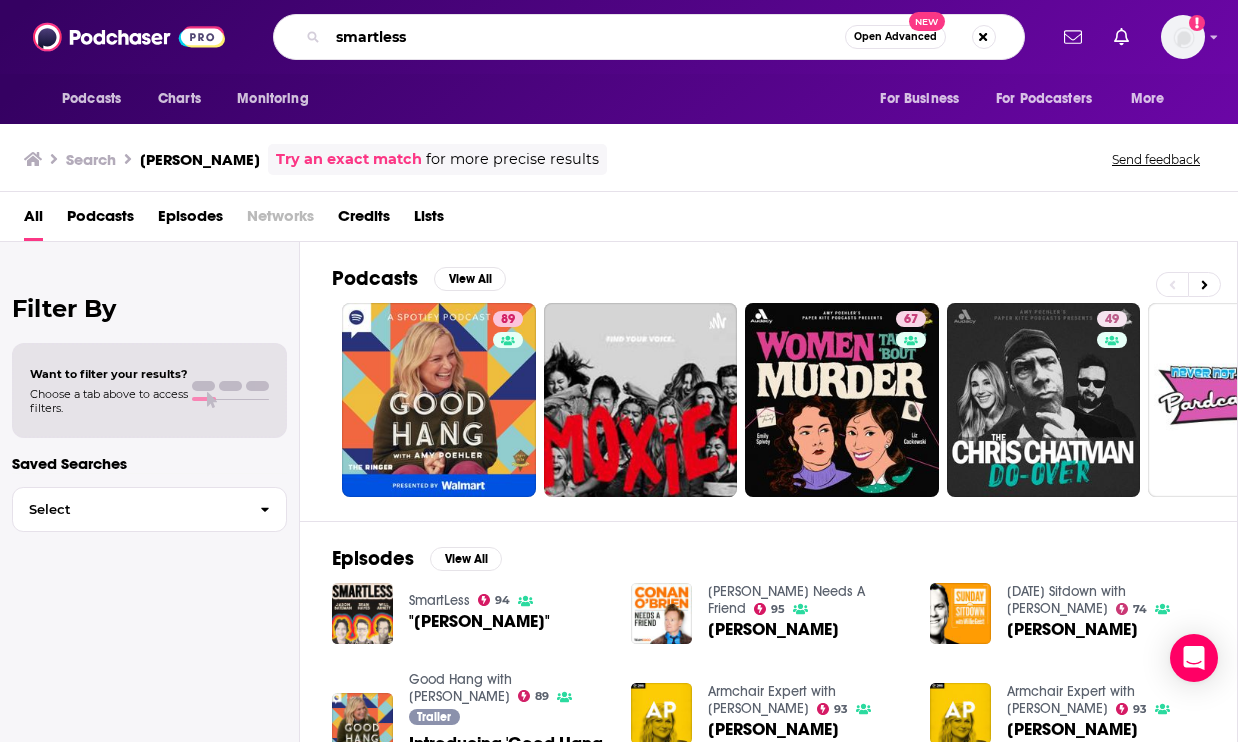 type on "smartless" 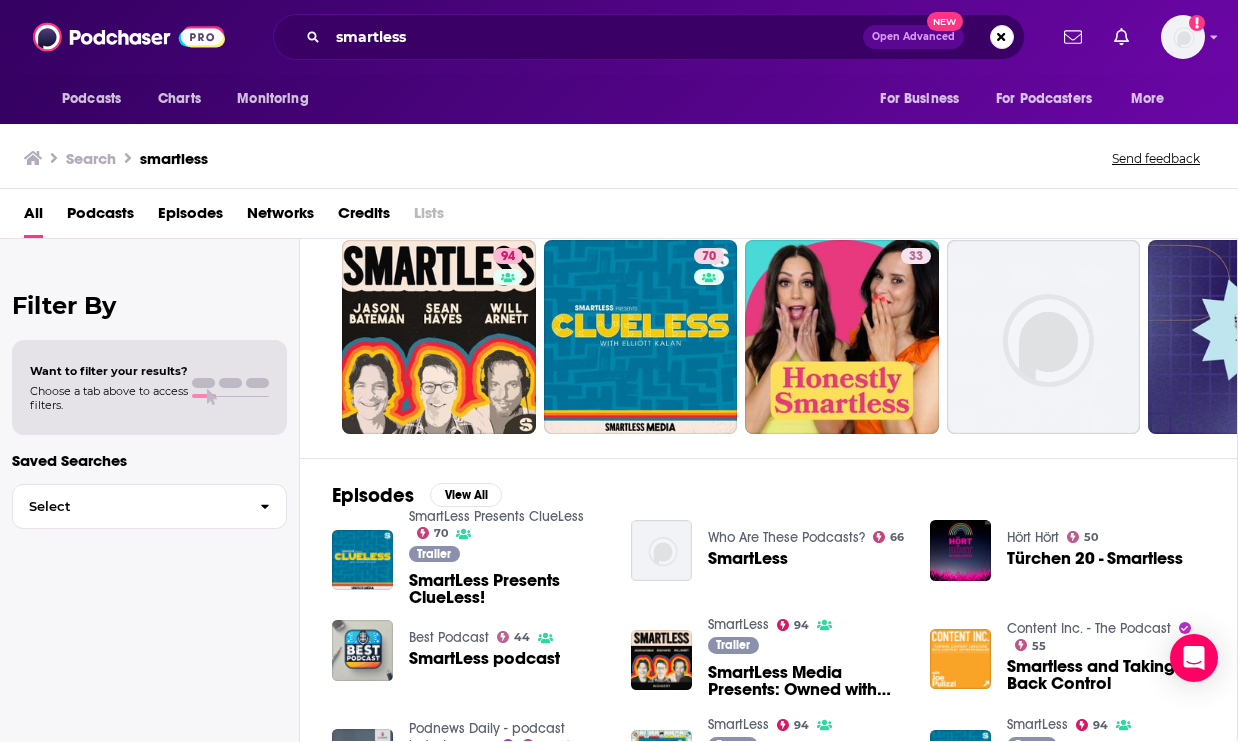 scroll, scrollTop: 0, scrollLeft: 0, axis: both 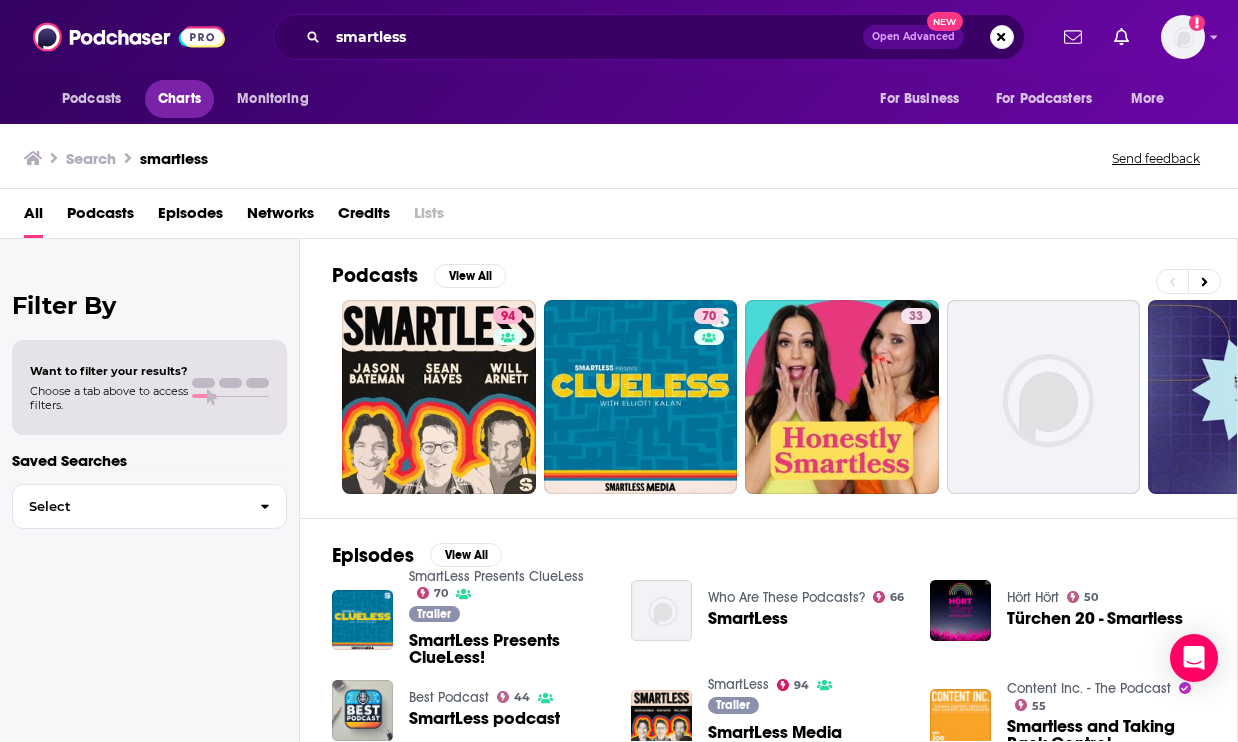 click on "Charts" at bounding box center [179, 99] 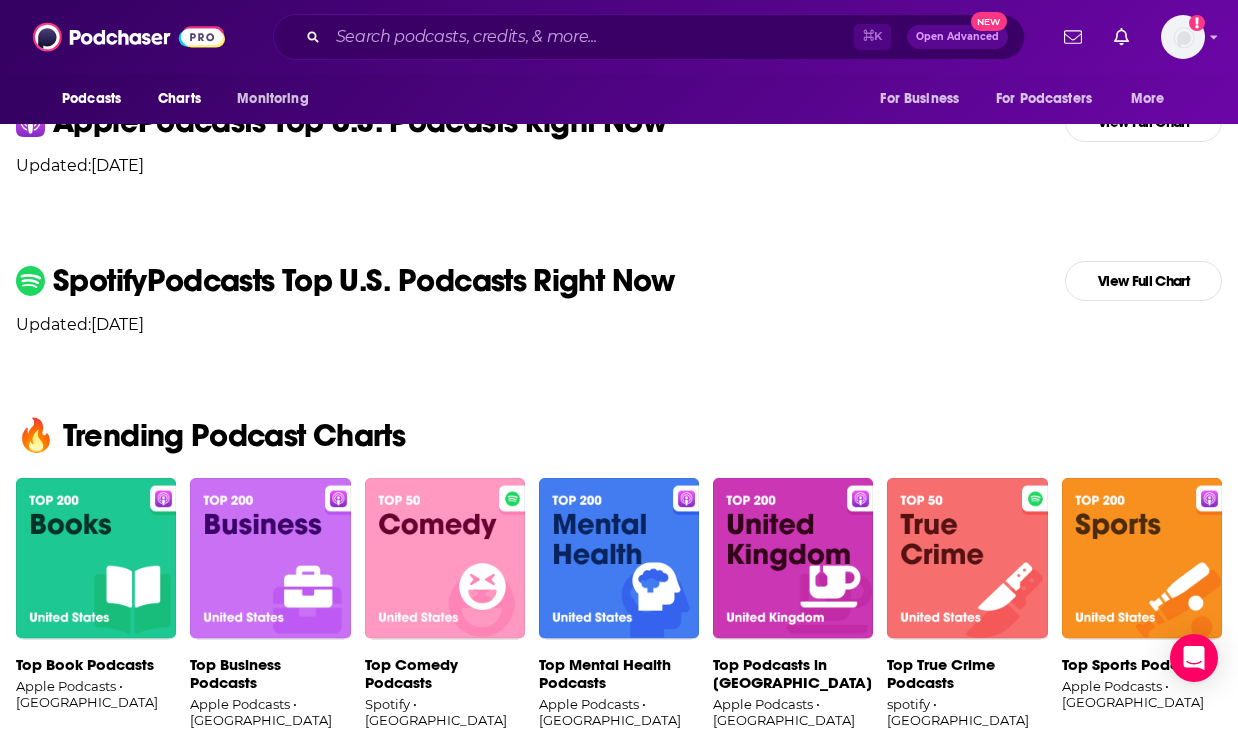 scroll, scrollTop: 649, scrollLeft: 0, axis: vertical 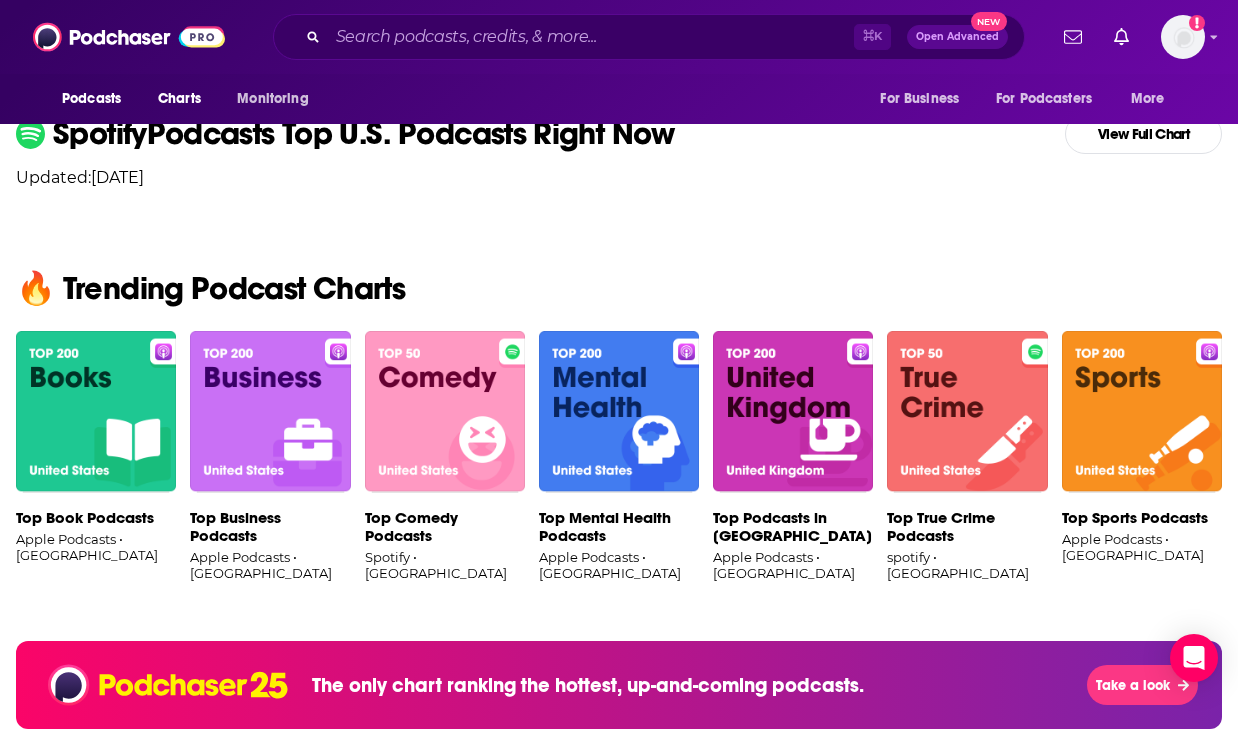 click at bounding box center (445, 412) 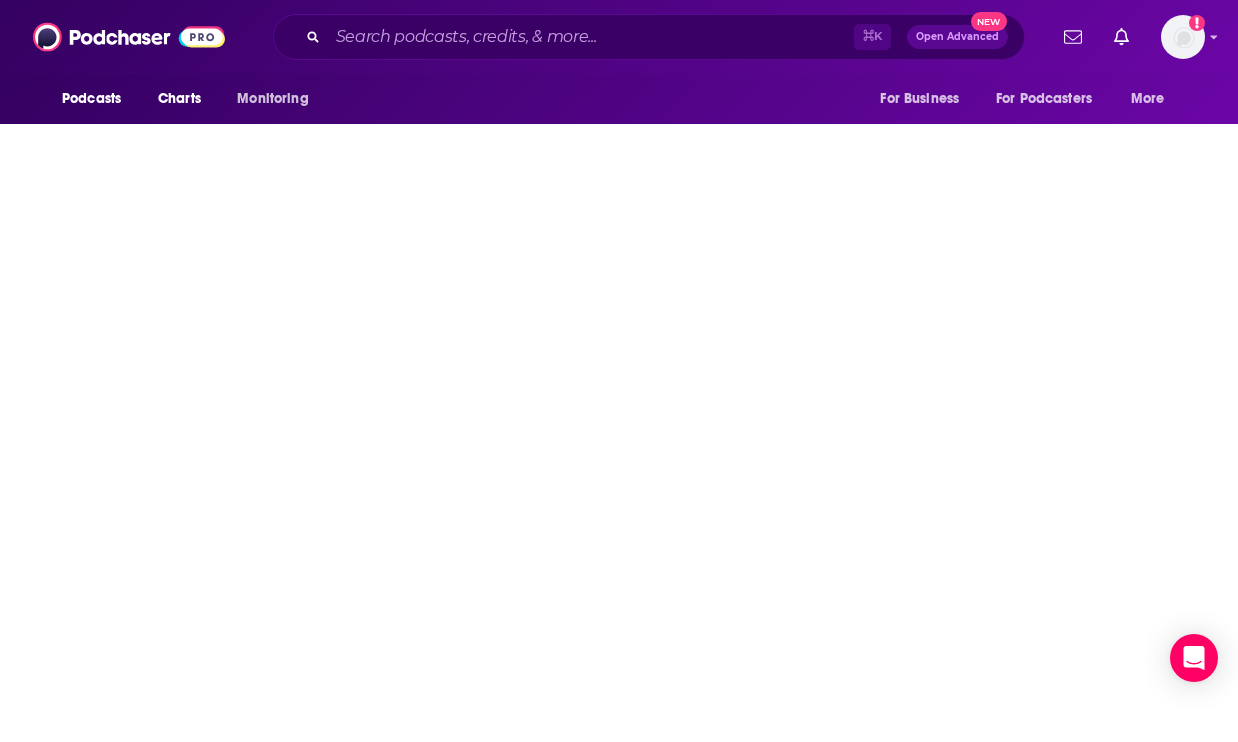 scroll, scrollTop: 0, scrollLeft: 0, axis: both 